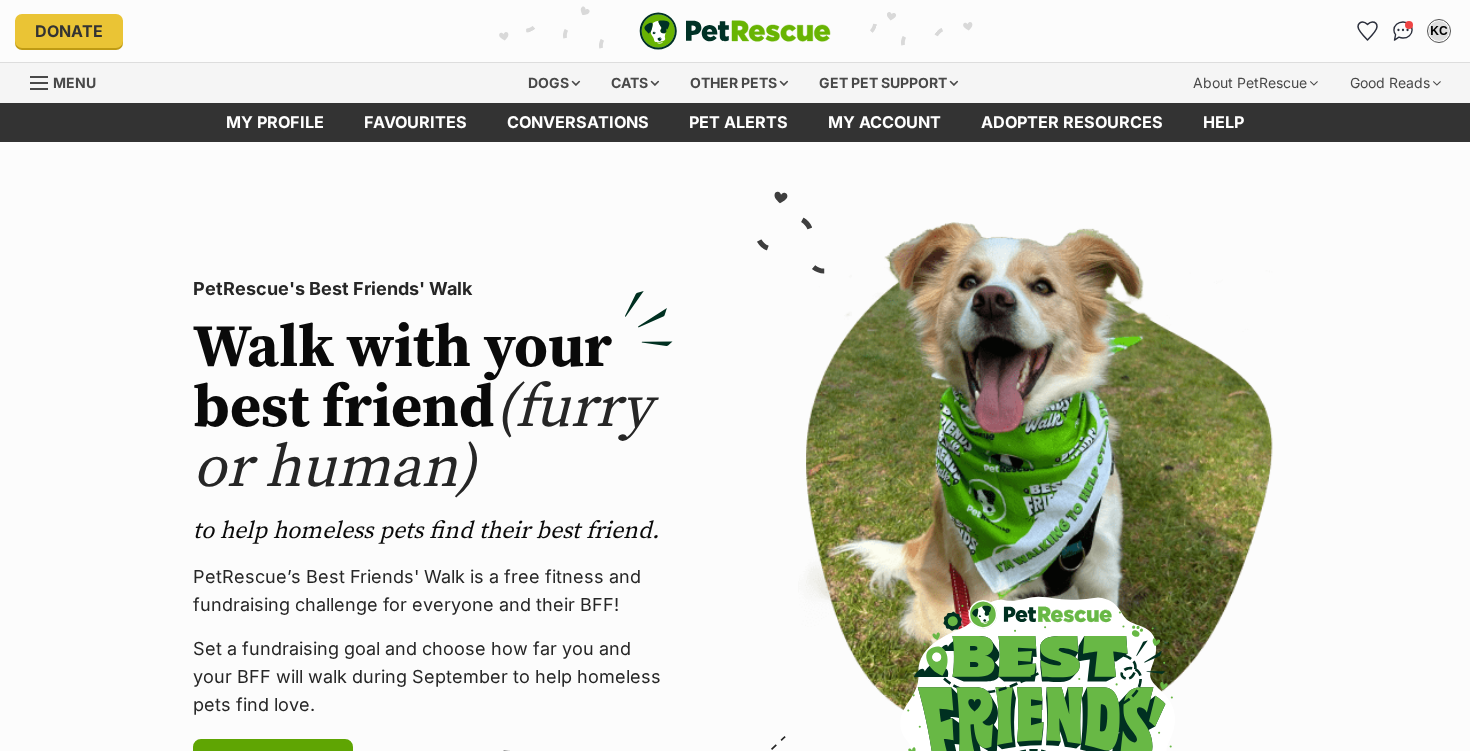 scroll, scrollTop: 0, scrollLeft: 0, axis: both 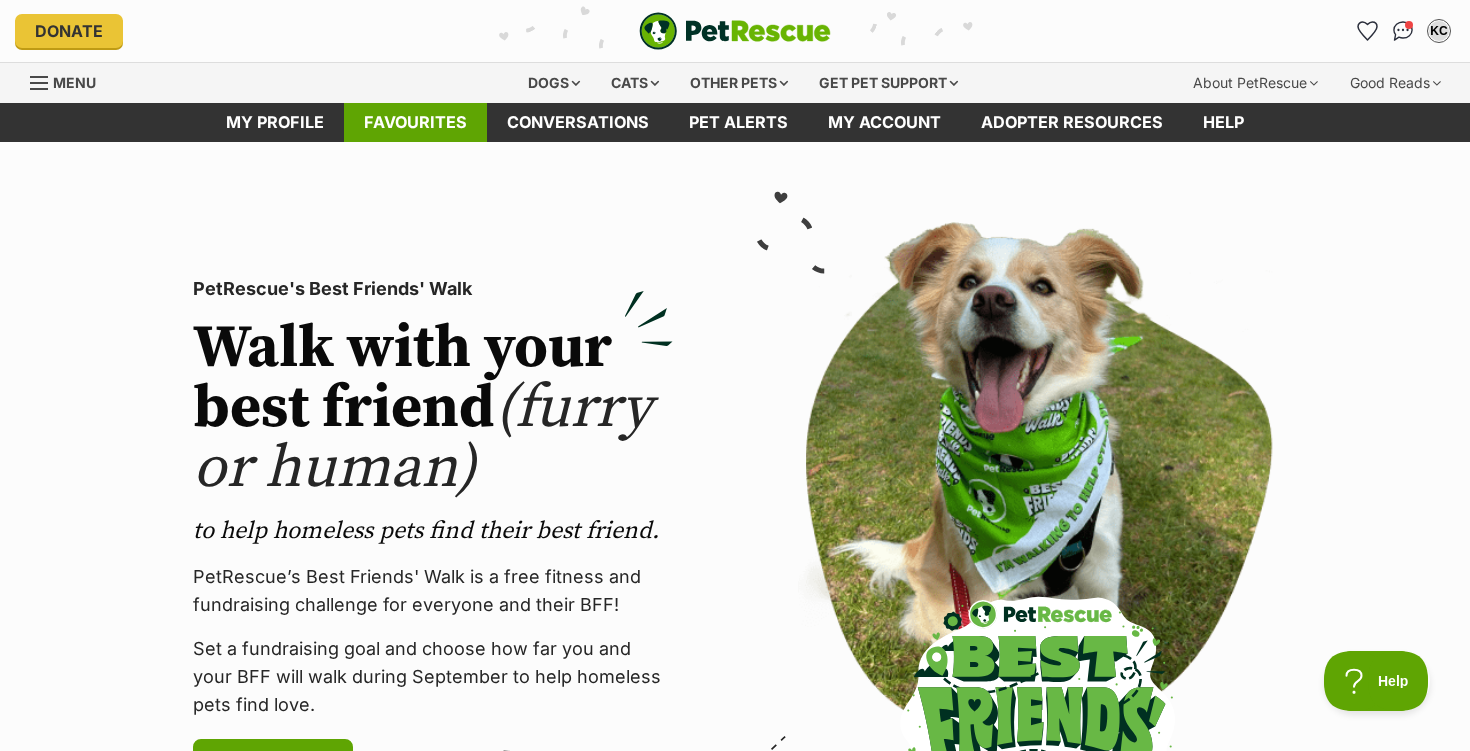 click on "Favourites" at bounding box center (415, 122) 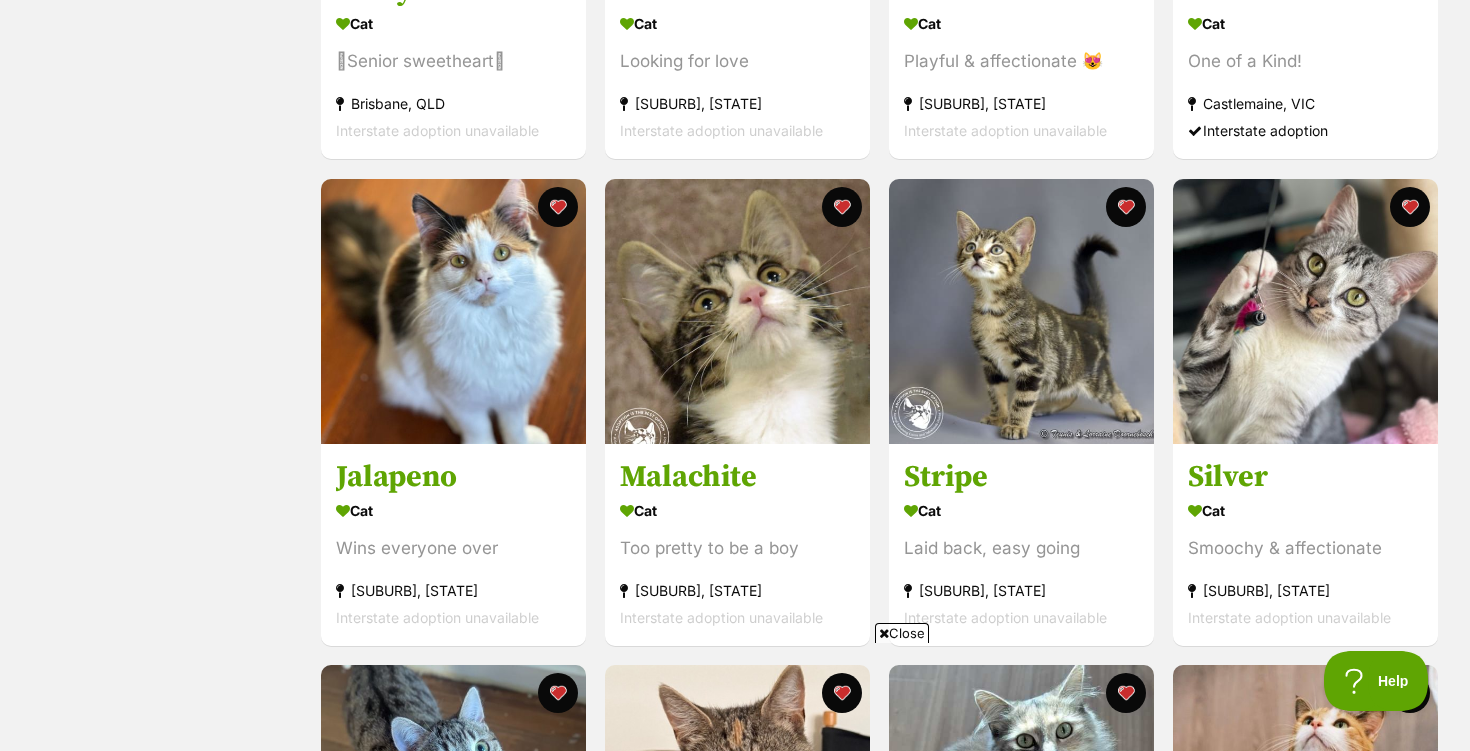 scroll, scrollTop: 721, scrollLeft: 0, axis: vertical 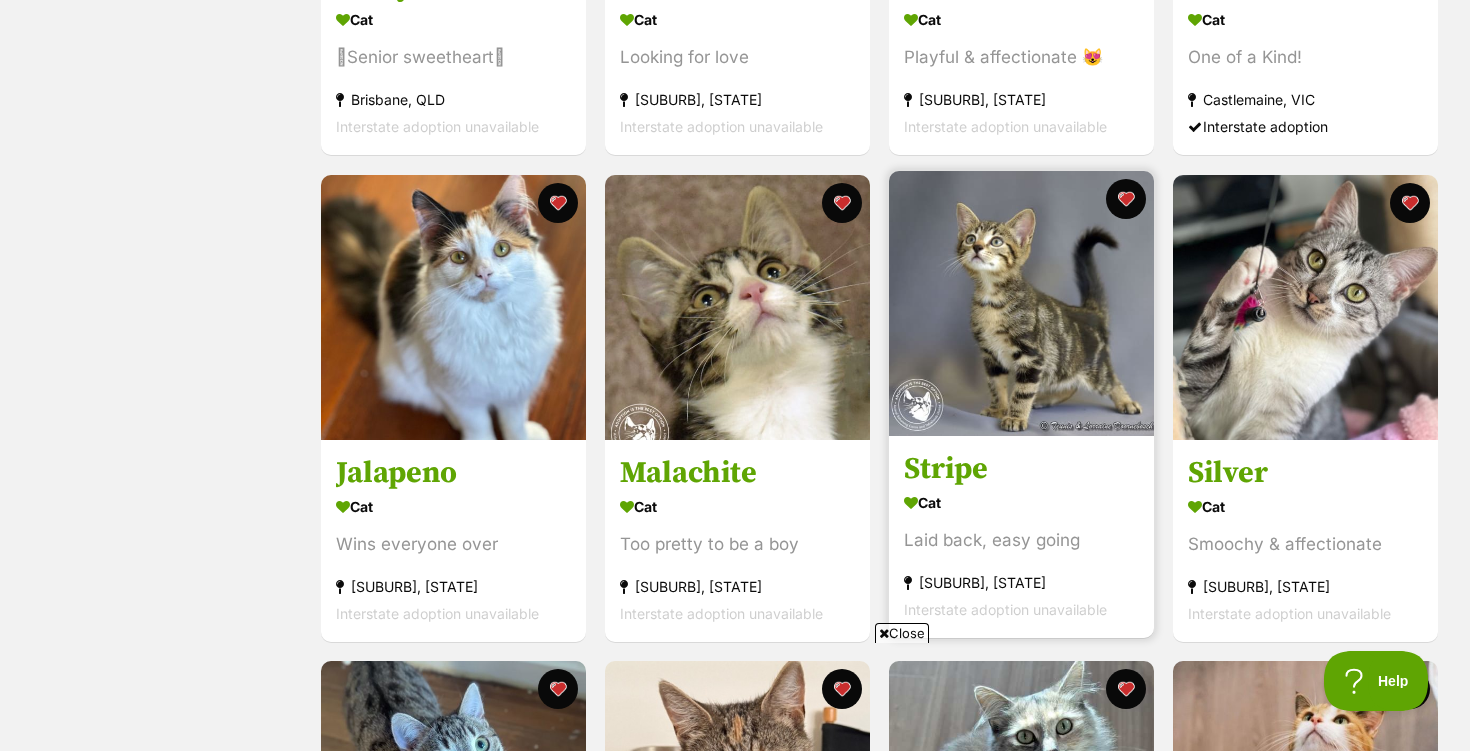 click at bounding box center [1021, 303] 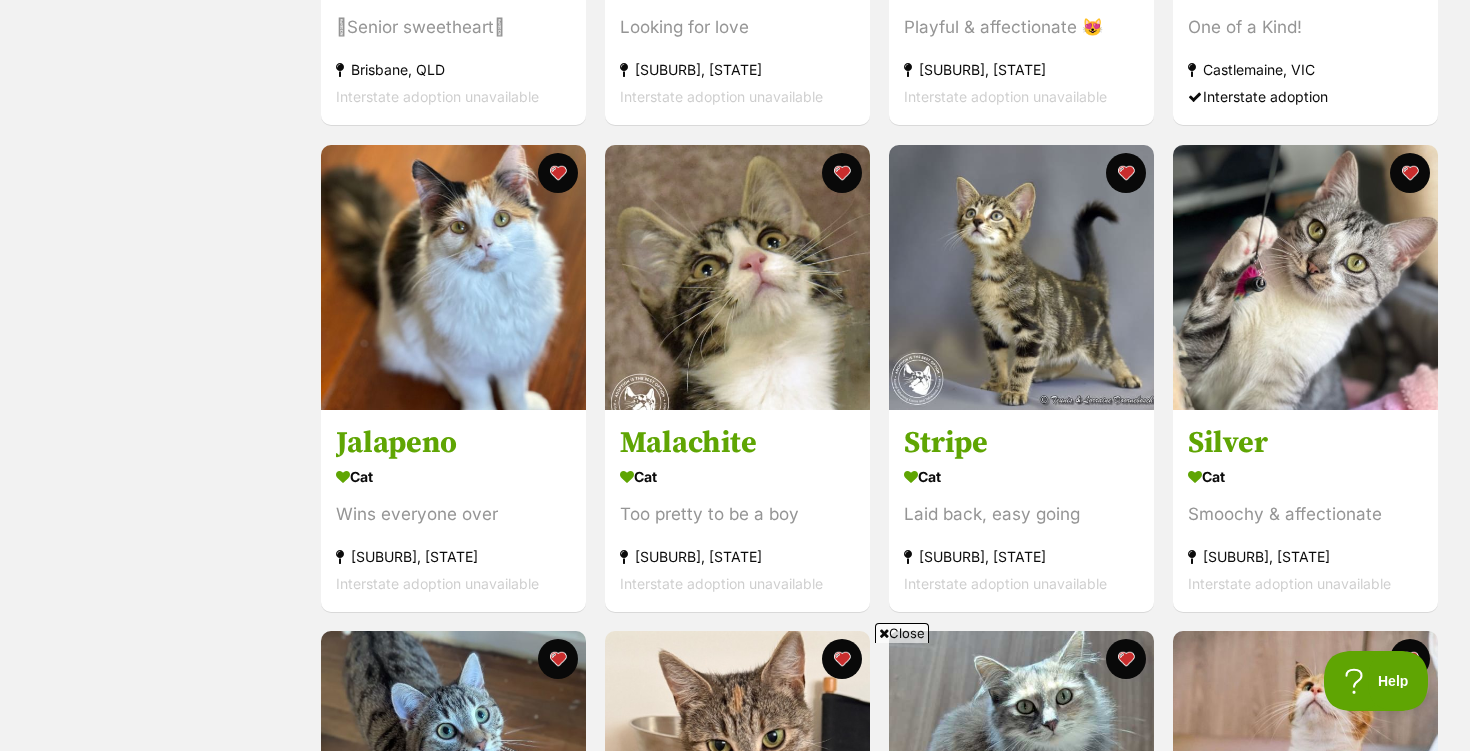 scroll, scrollTop: 757, scrollLeft: 0, axis: vertical 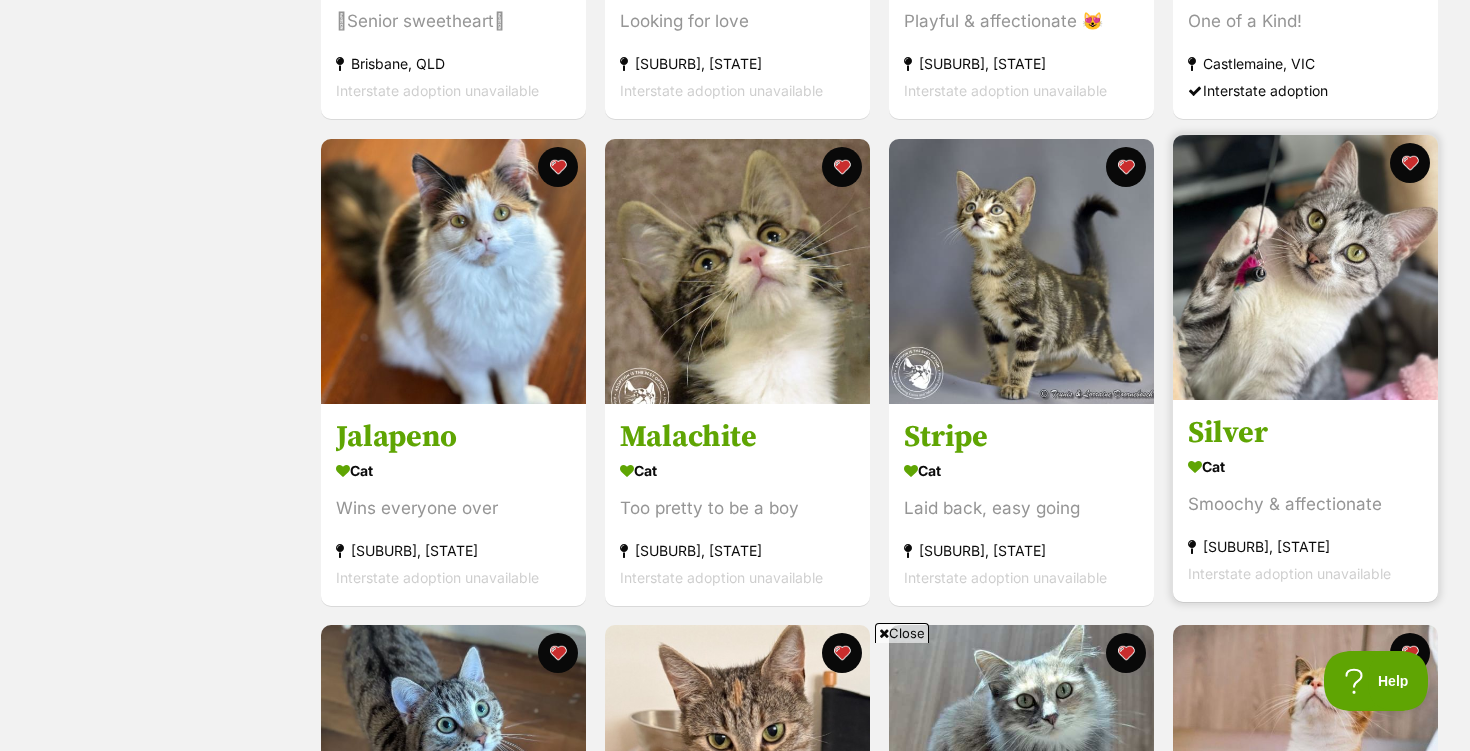 click at bounding box center (1305, 267) 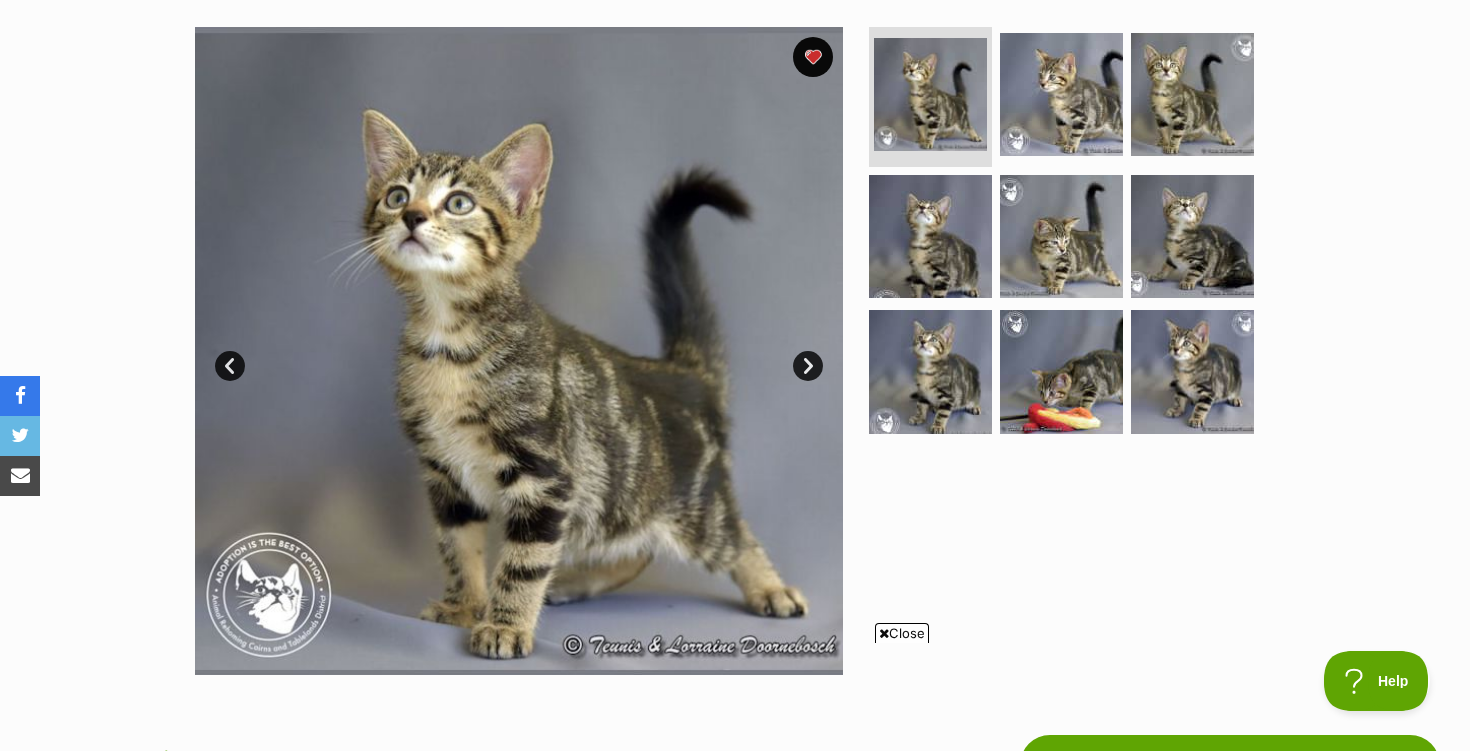 scroll, scrollTop: 388, scrollLeft: 0, axis: vertical 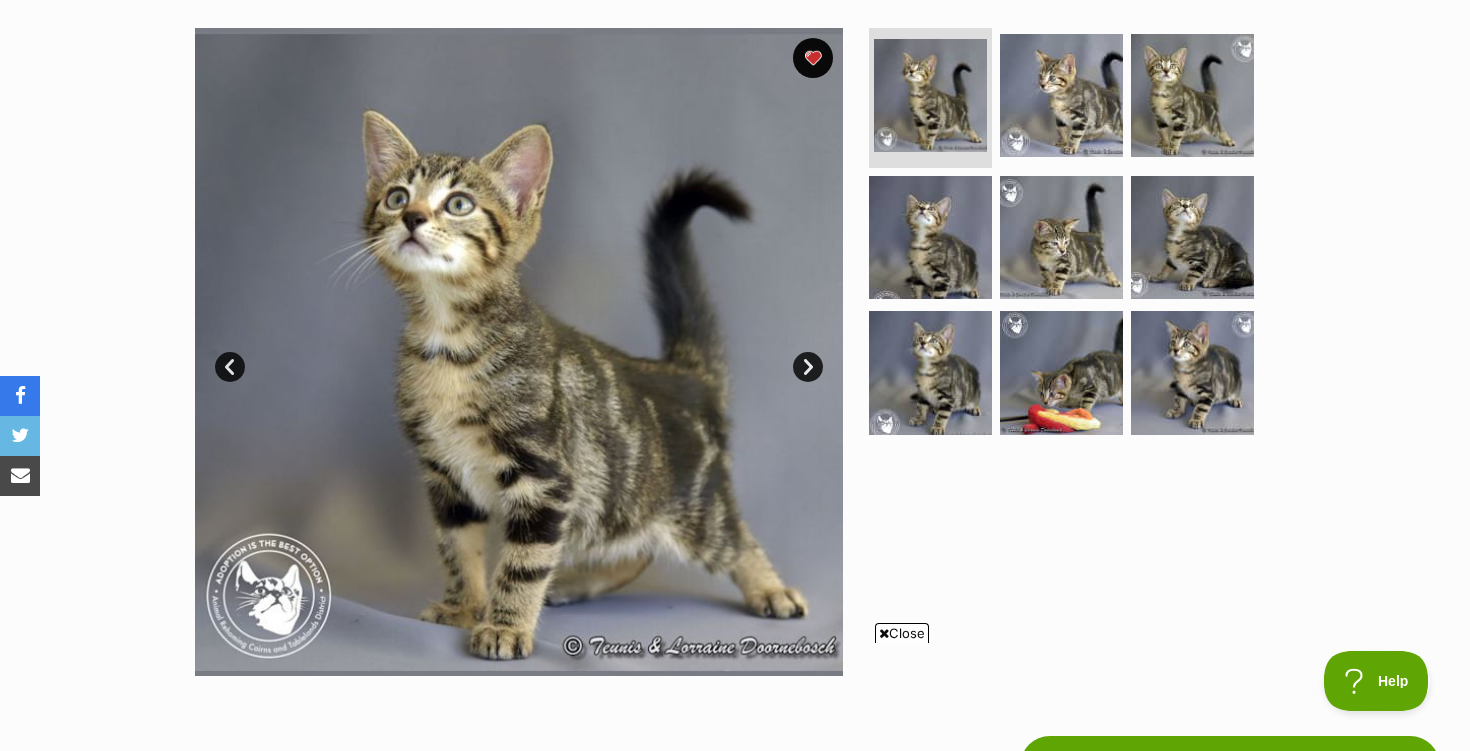 click on "Next" at bounding box center [808, 367] 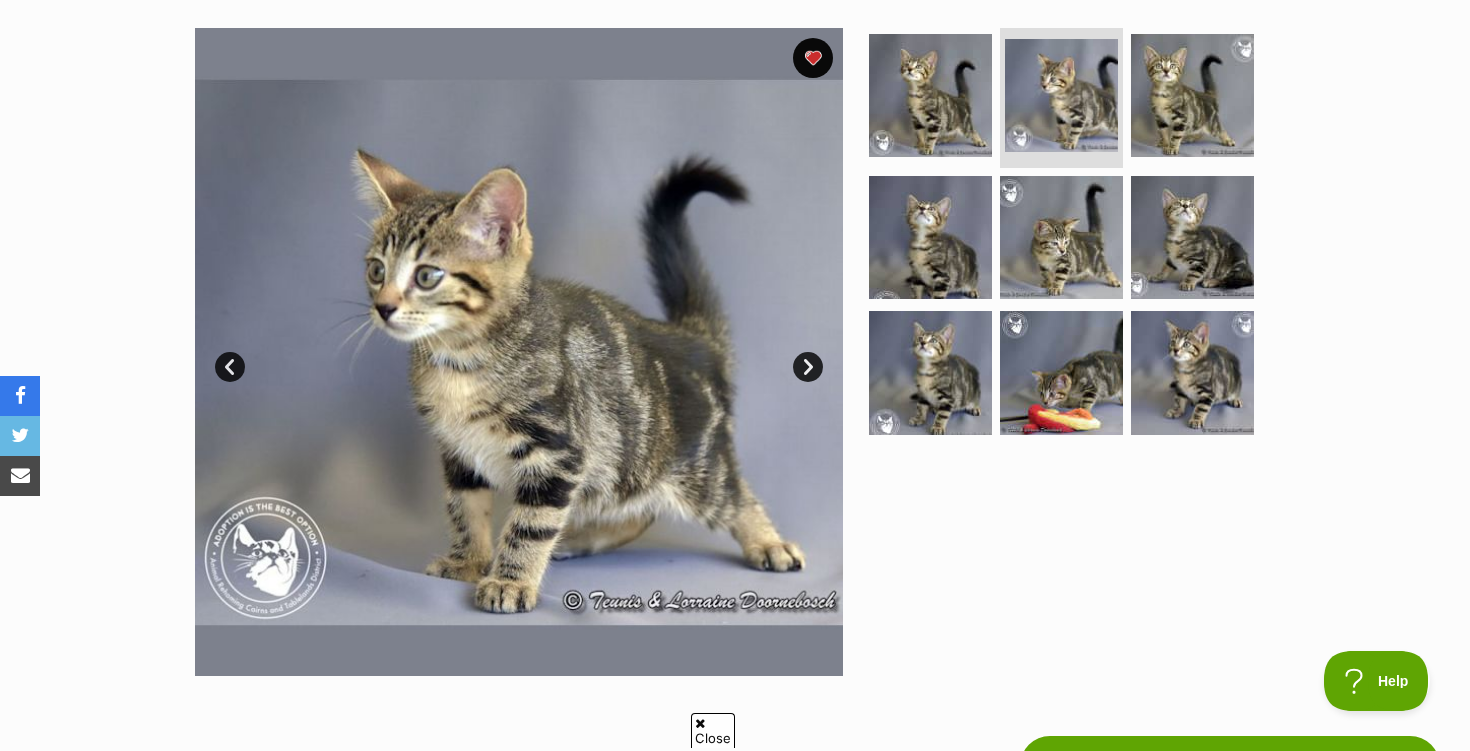 click on "Next" at bounding box center [808, 367] 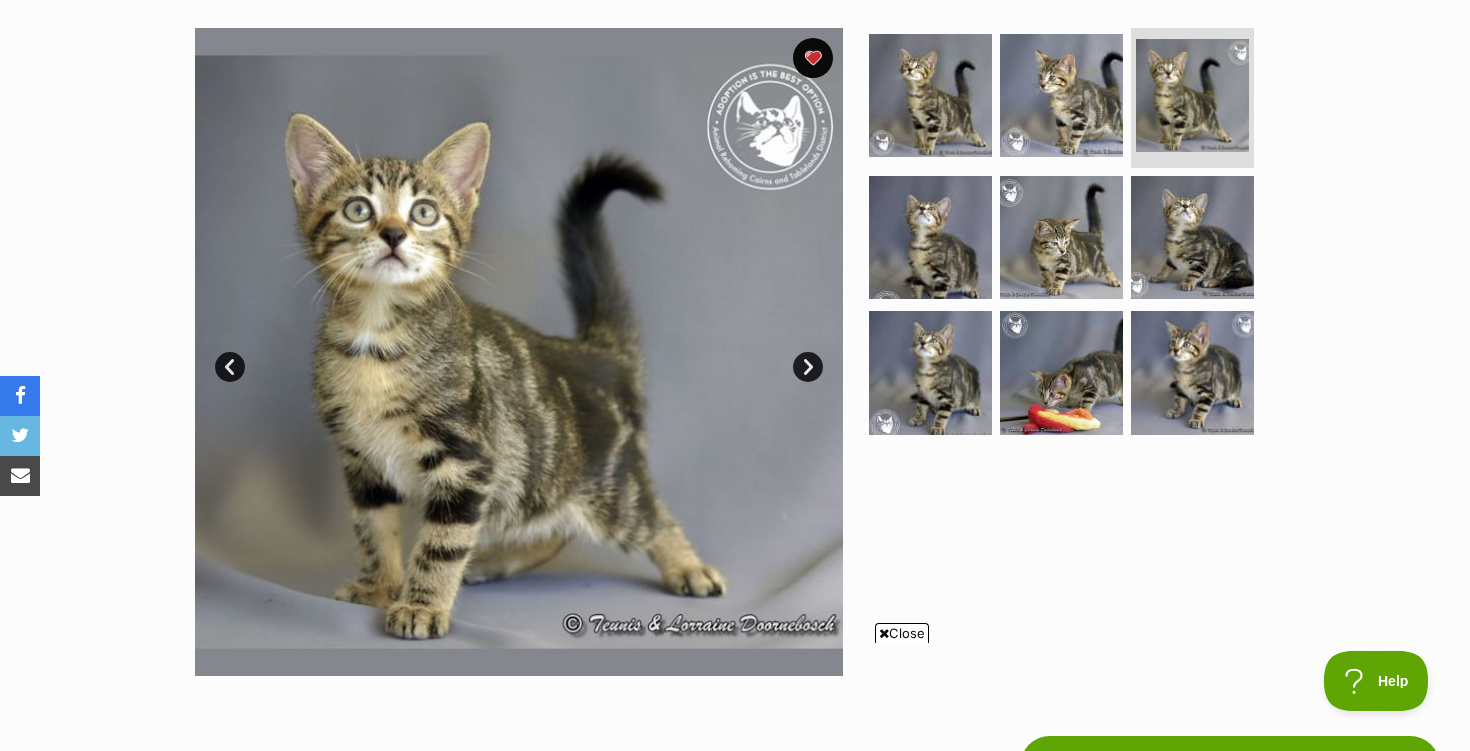 click on "Next" at bounding box center (808, 367) 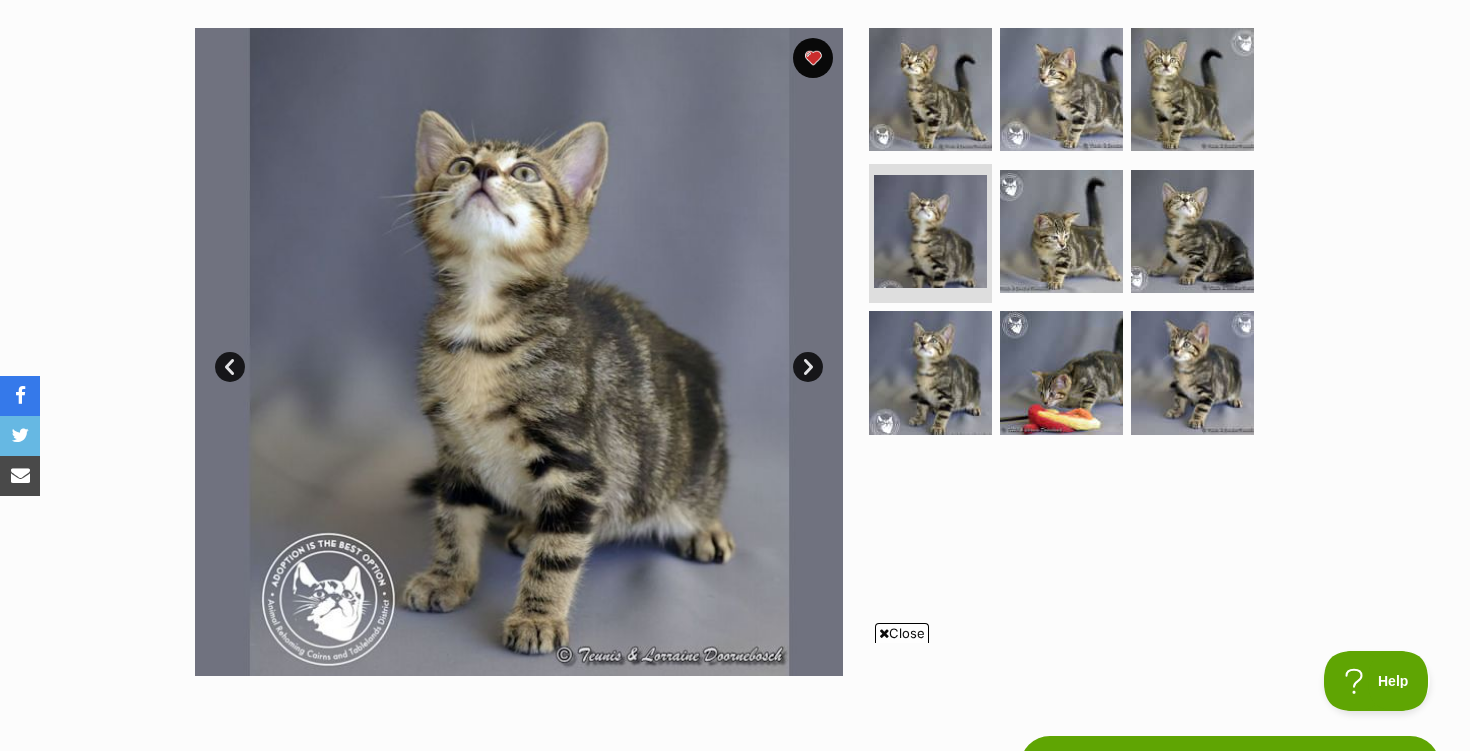 click on "Next" at bounding box center (808, 367) 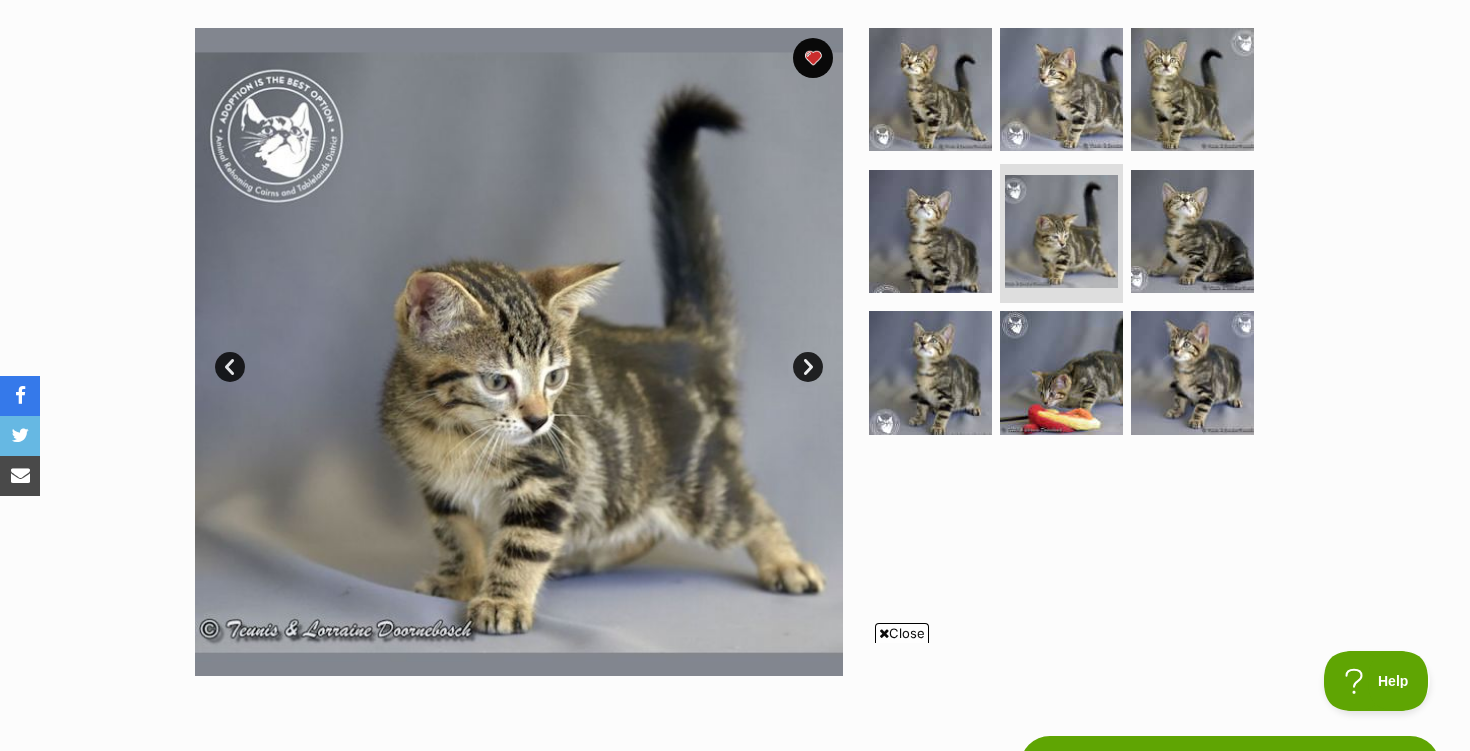 click on "Next" at bounding box center (808, 367) 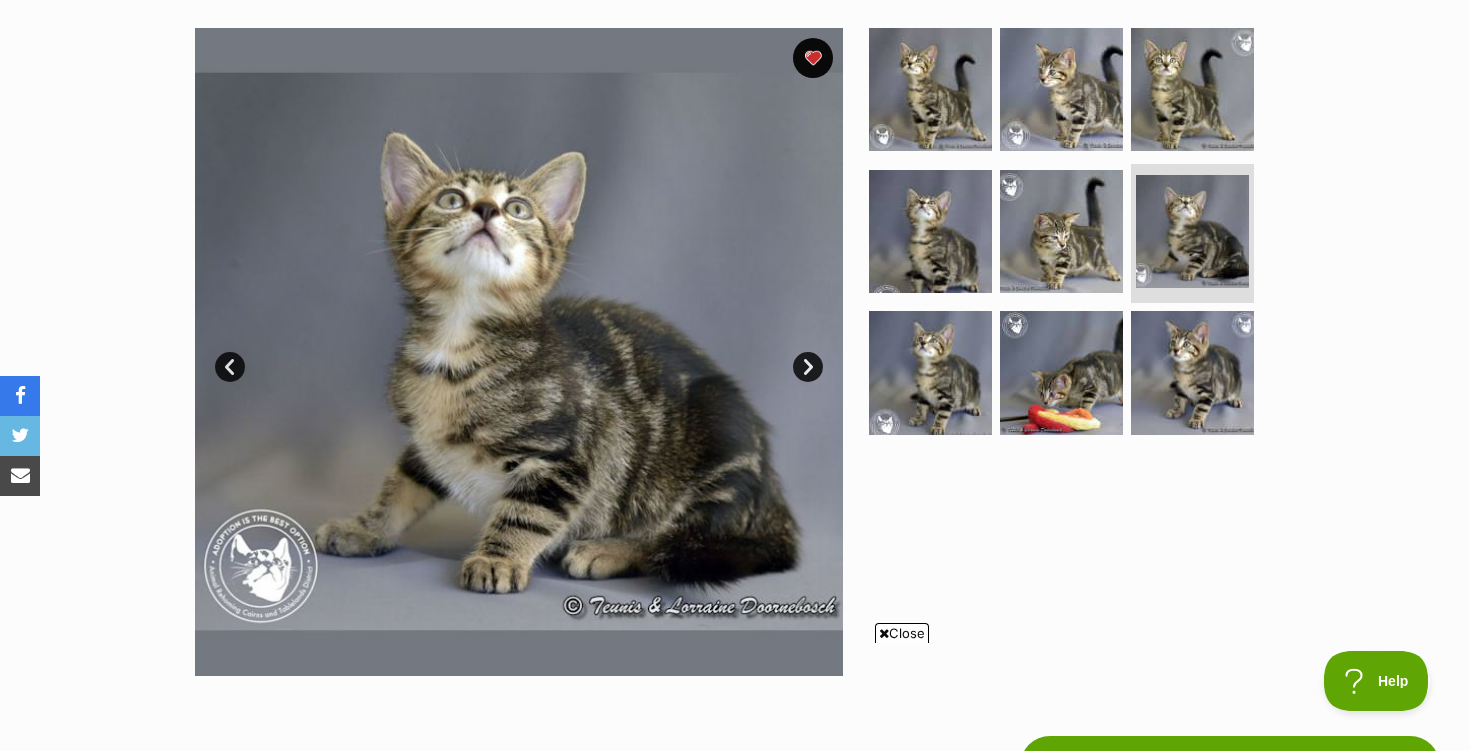 click on "Next" at bounding box center (808, 367) 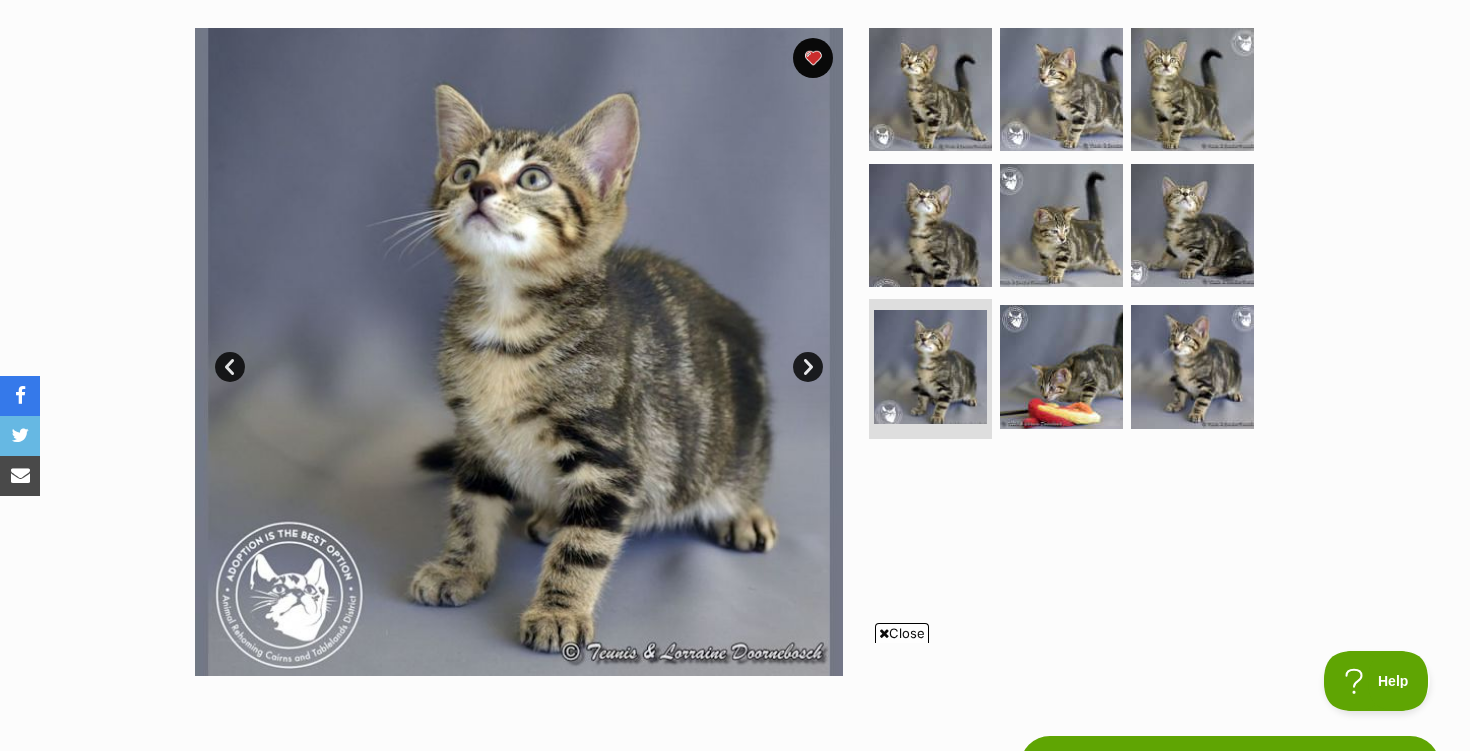 click on "Next" at bounding box center (808, 367) 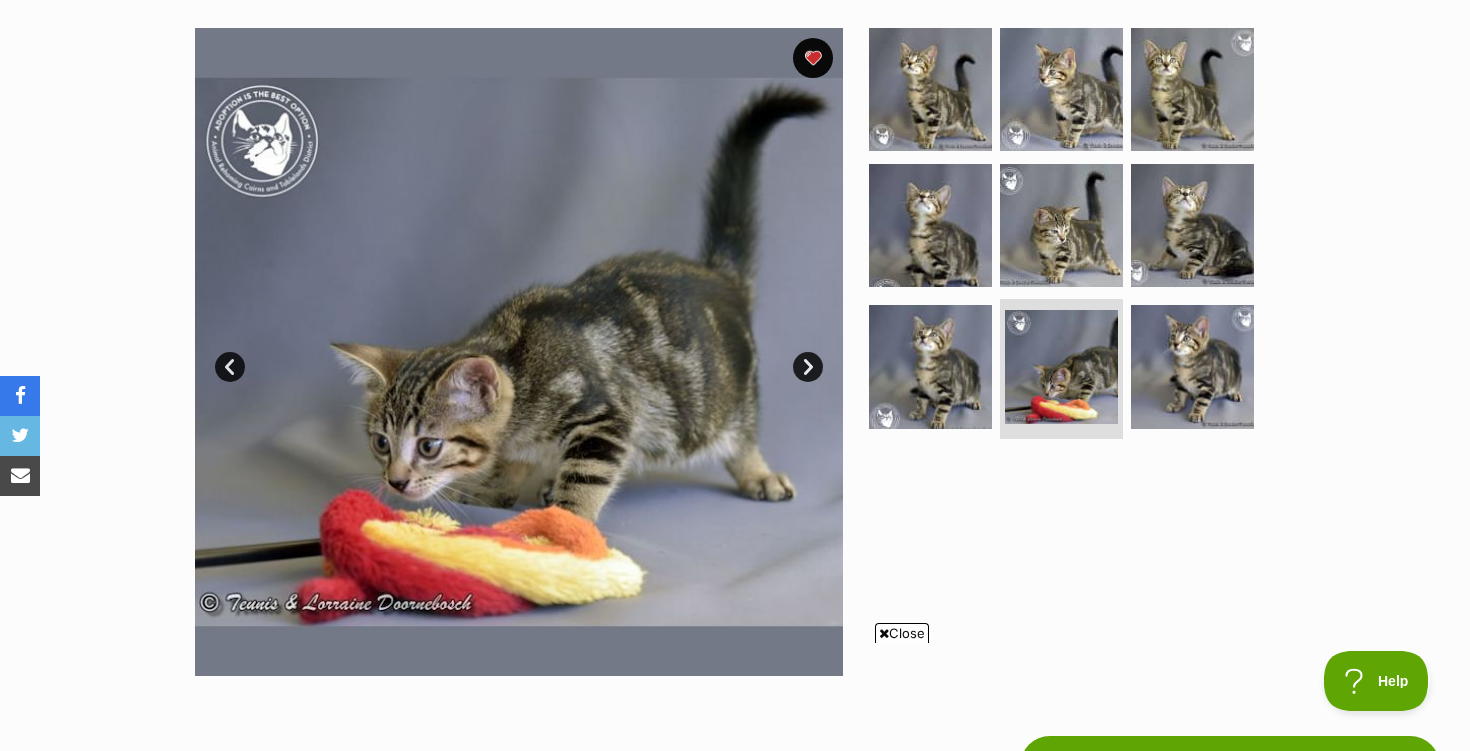 click on "Next" at bounding box center (808, 367) 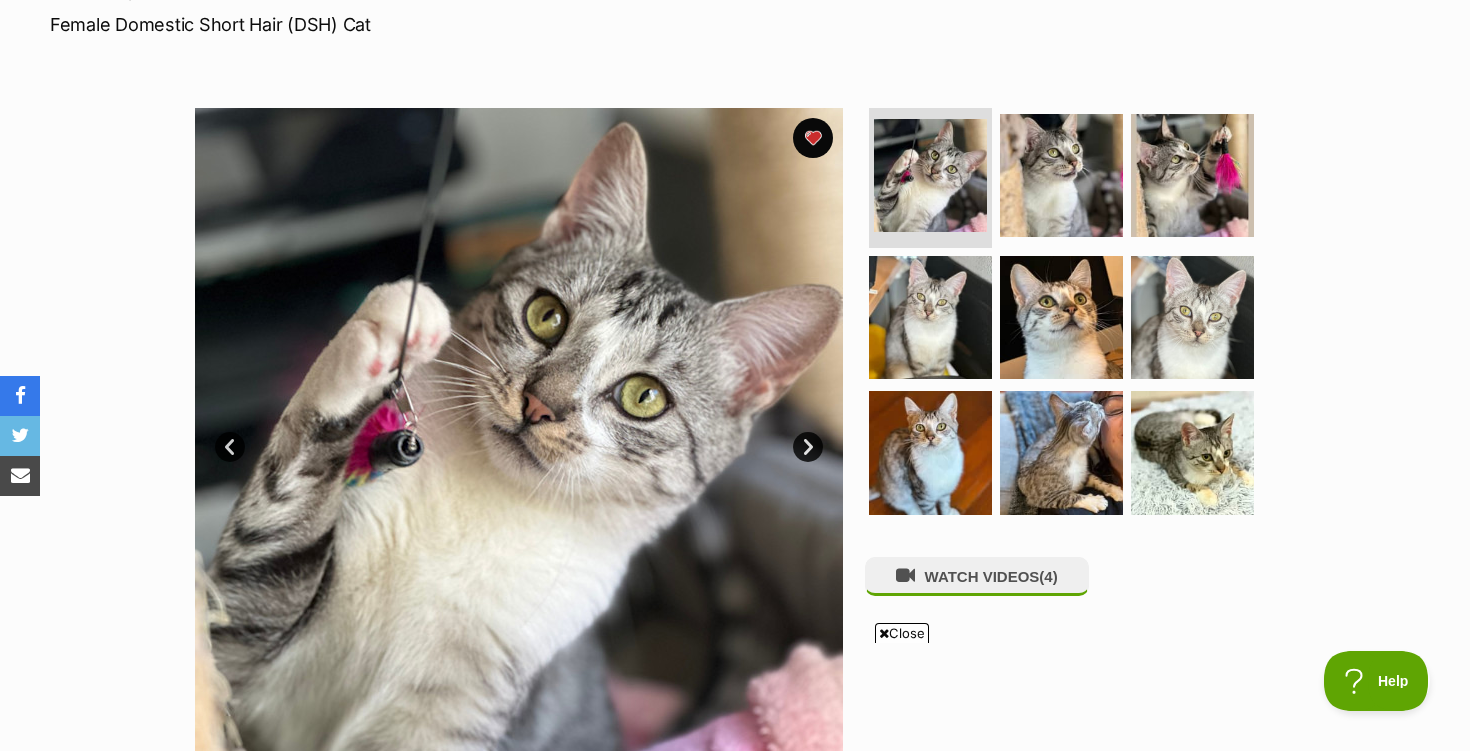 scroll, scrollTop: 310, scrollLeft: 0, axis: vertical 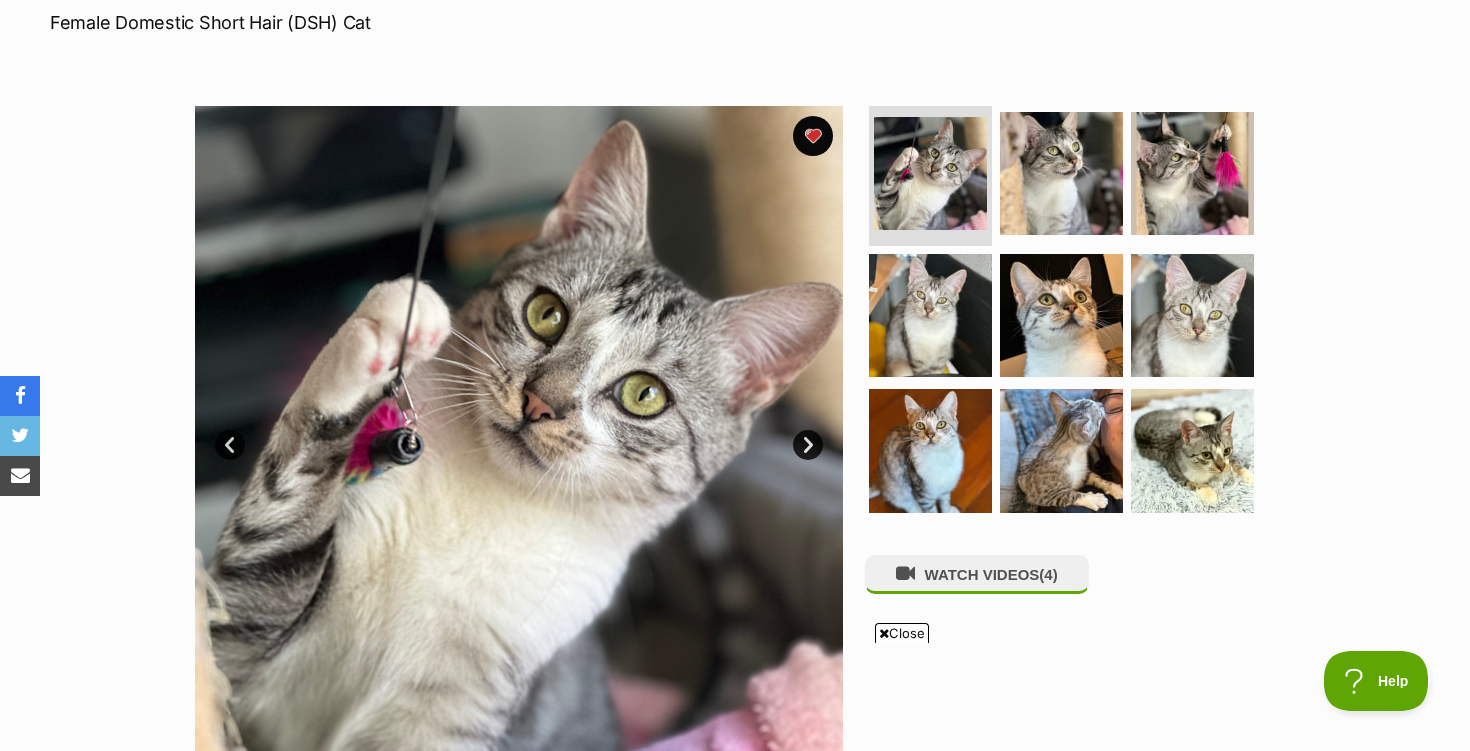 click on "Next" at bounding box center (808, 445) 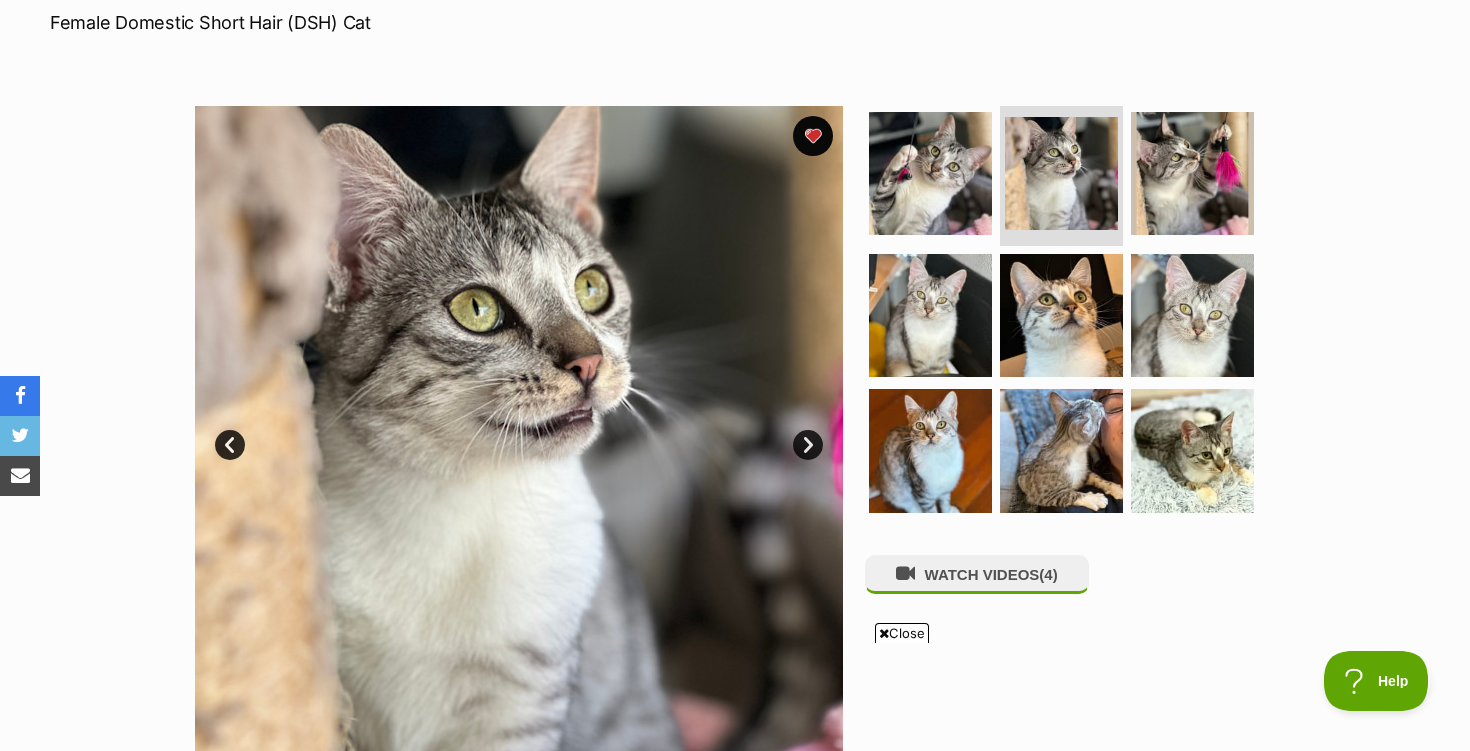 click on "Next" at bounding box center (808, 445) 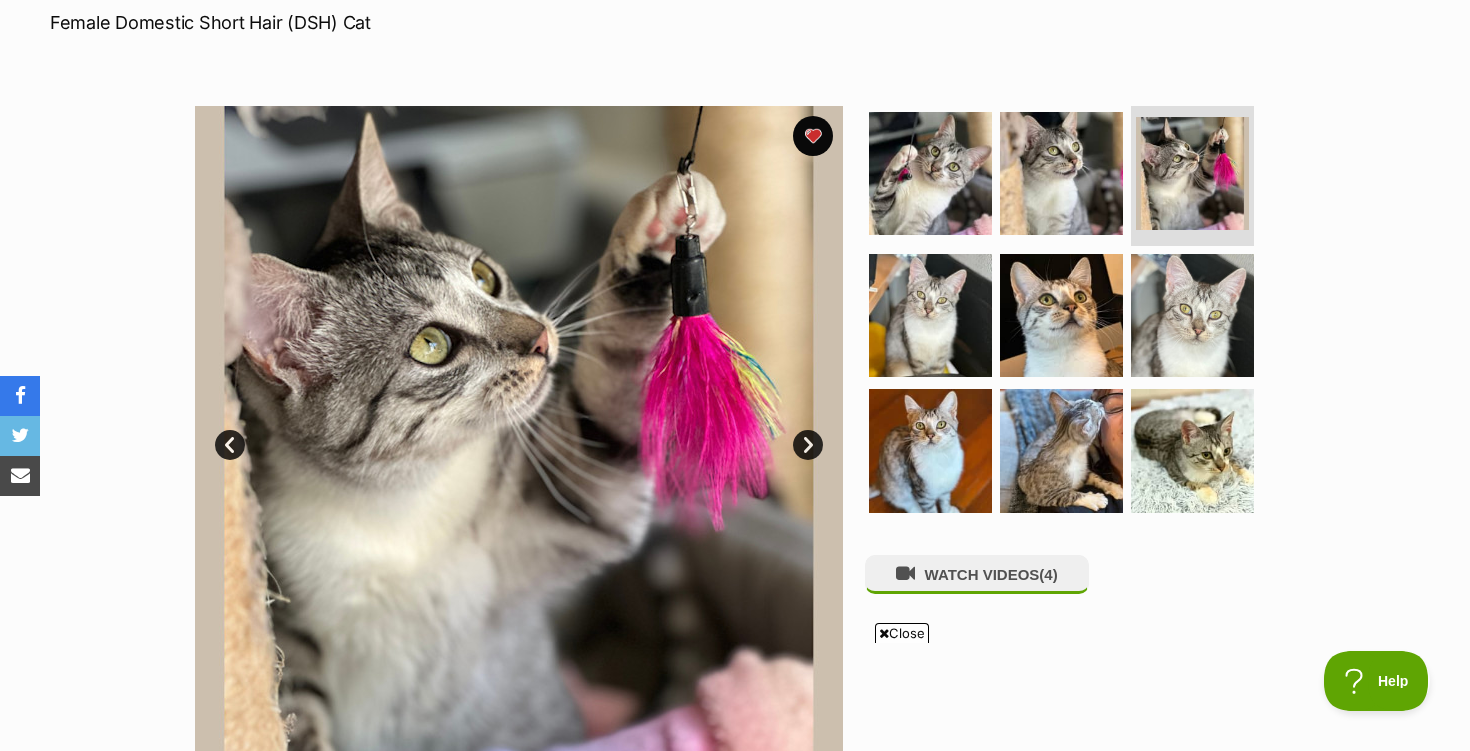 click on "Next" at bounding box center [808, 445] 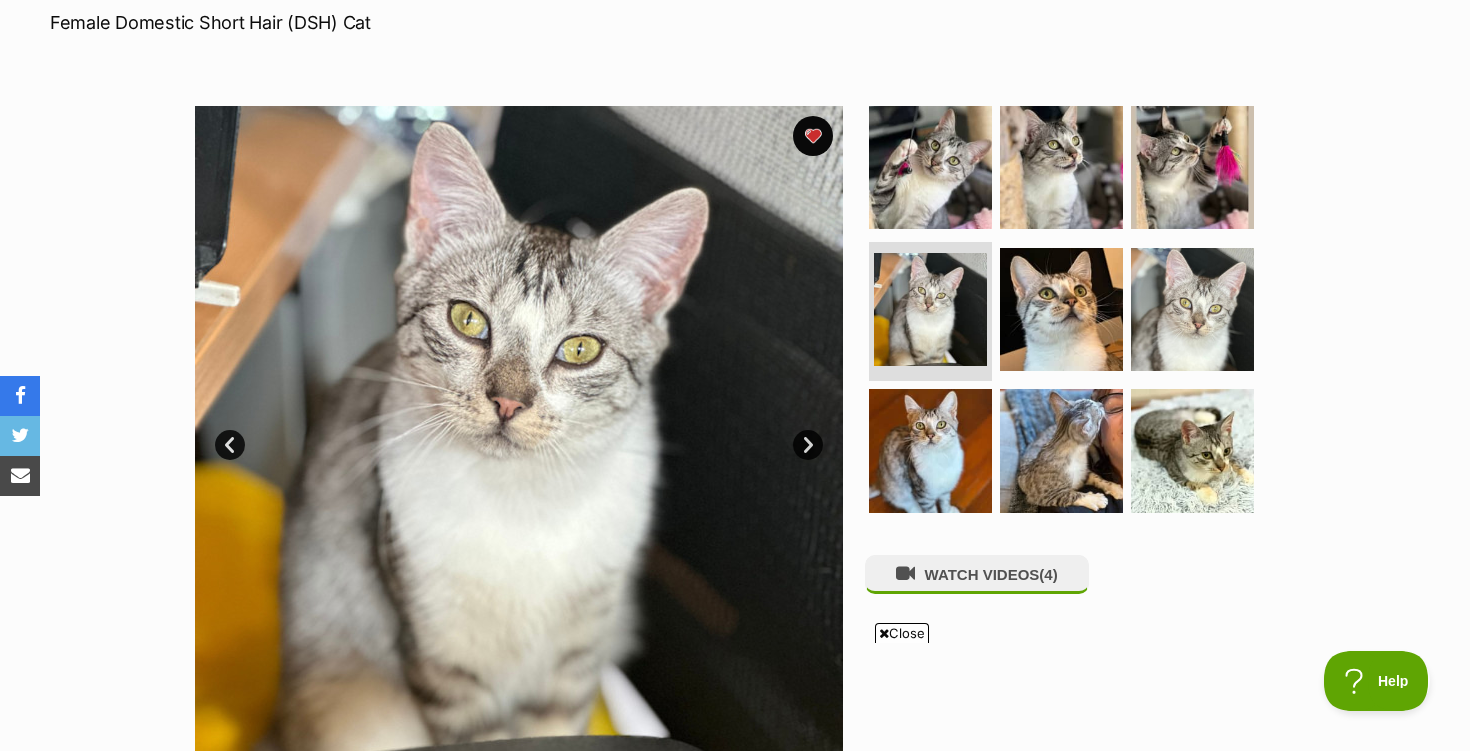 click on "Next" at bounding box center (808, 445) 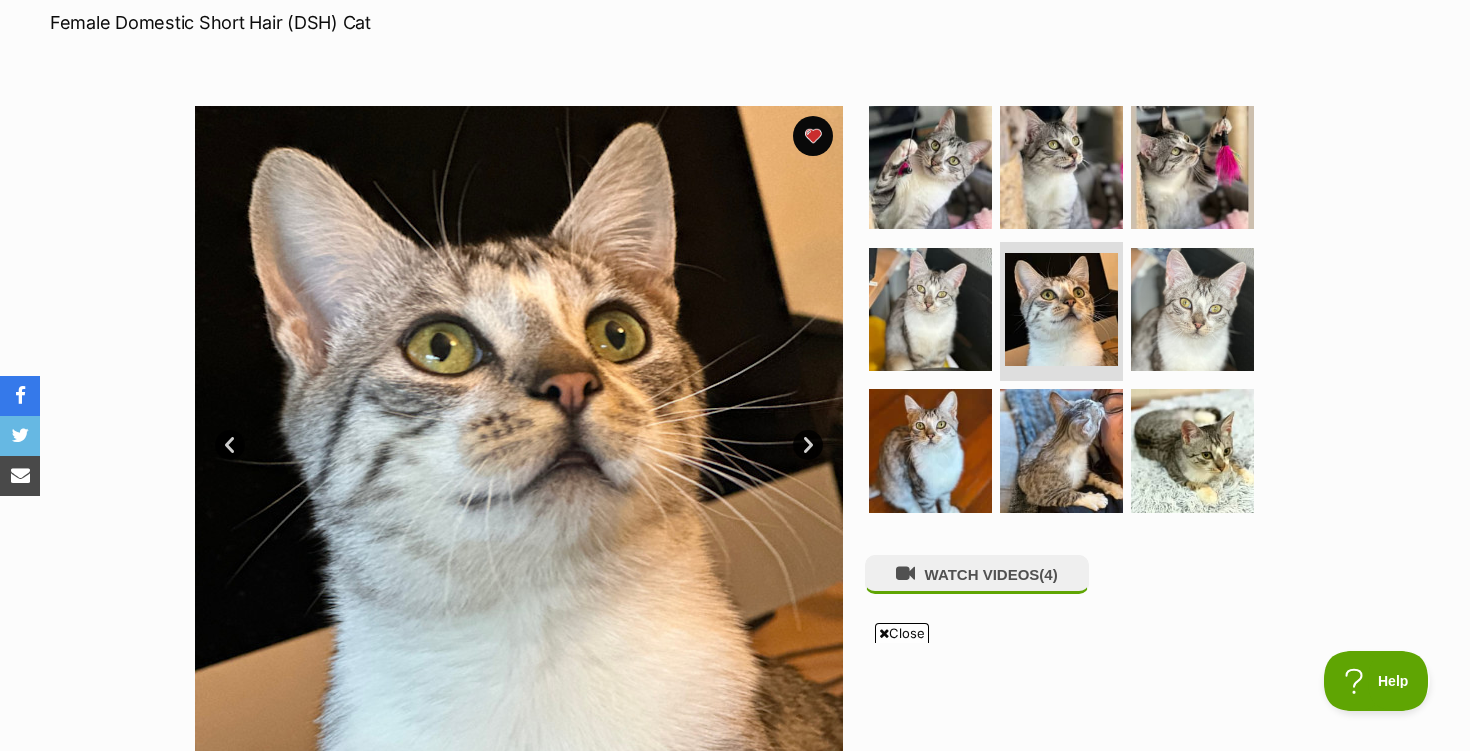 click on "Next" at bounding box center (808, 445) 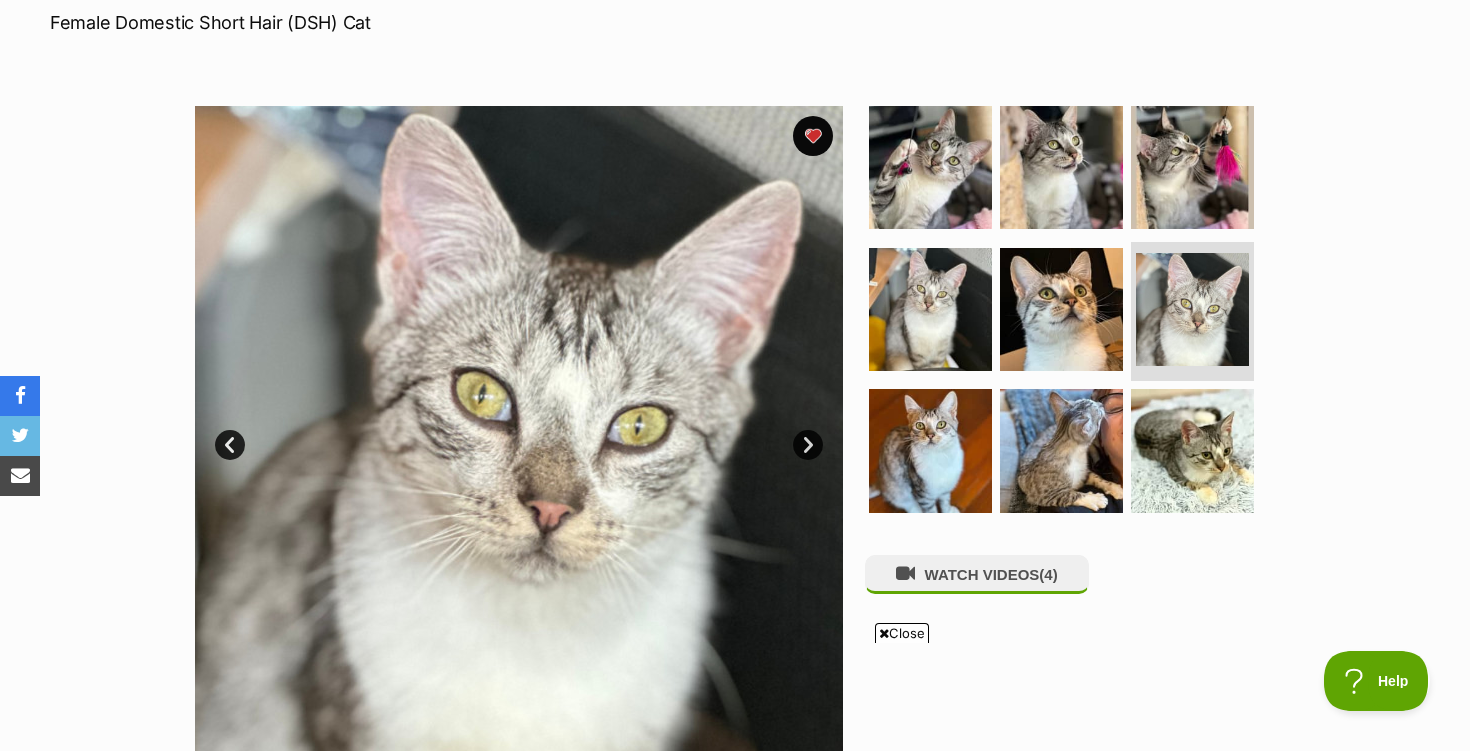 click on "Next" at bounding box center [808, 445] 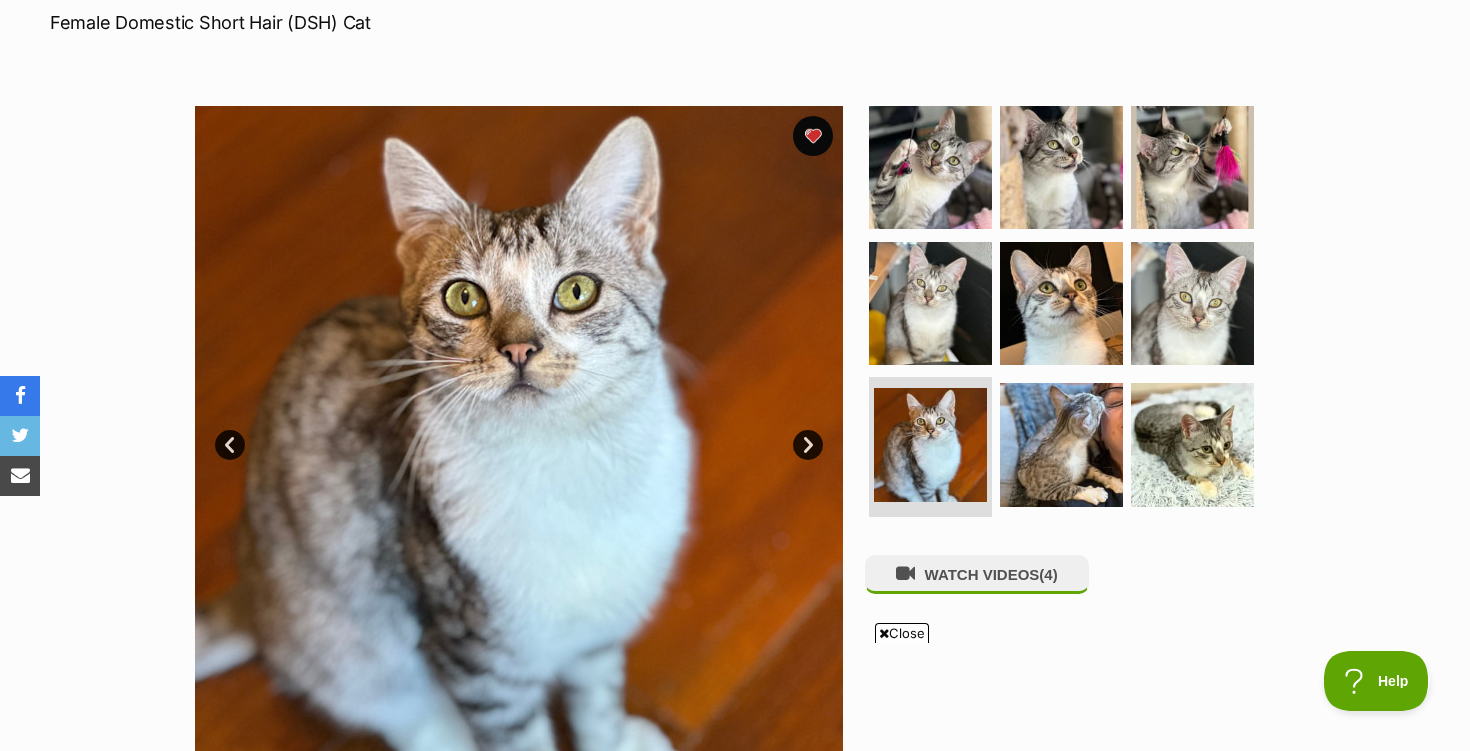click on "Next" at bounding box center [808, 445] 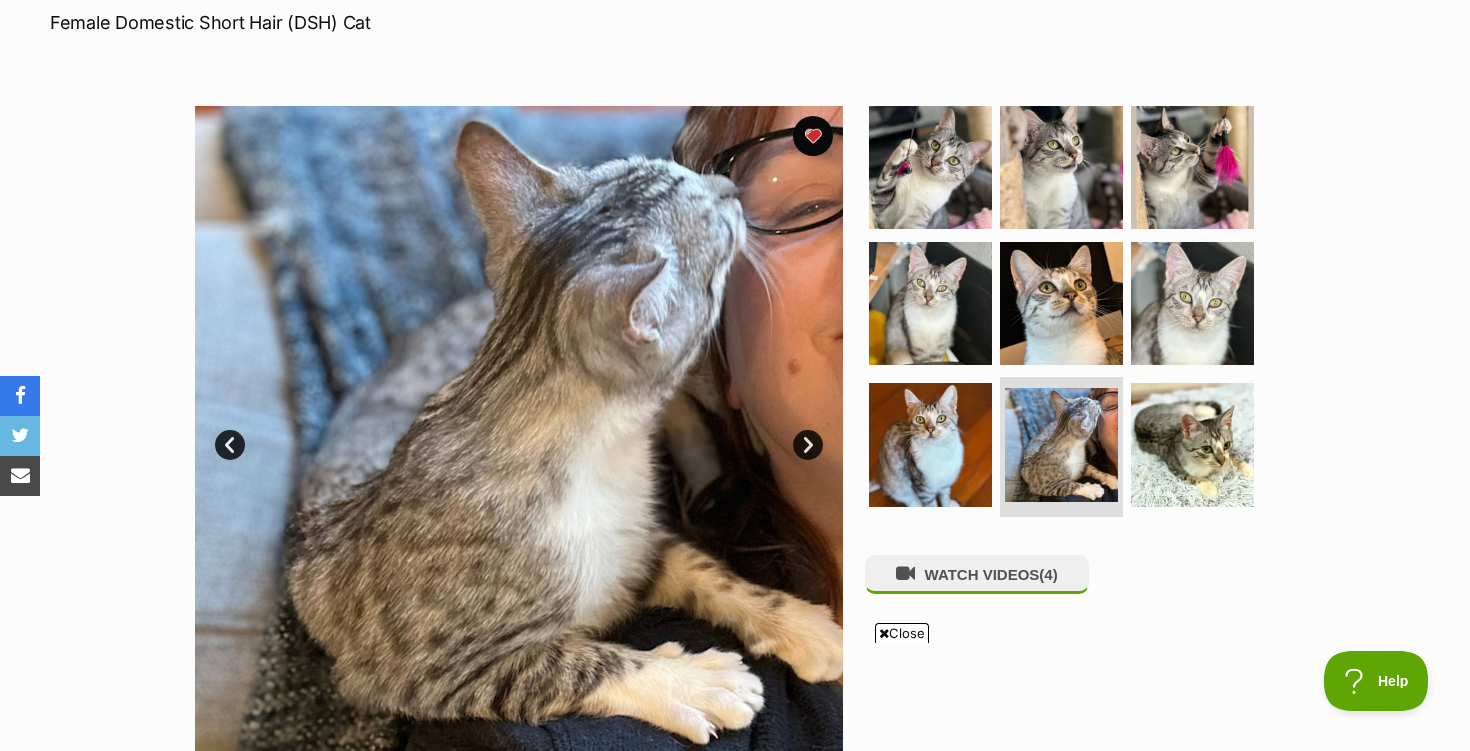 click on "Next" at bounding box center [808, 445] 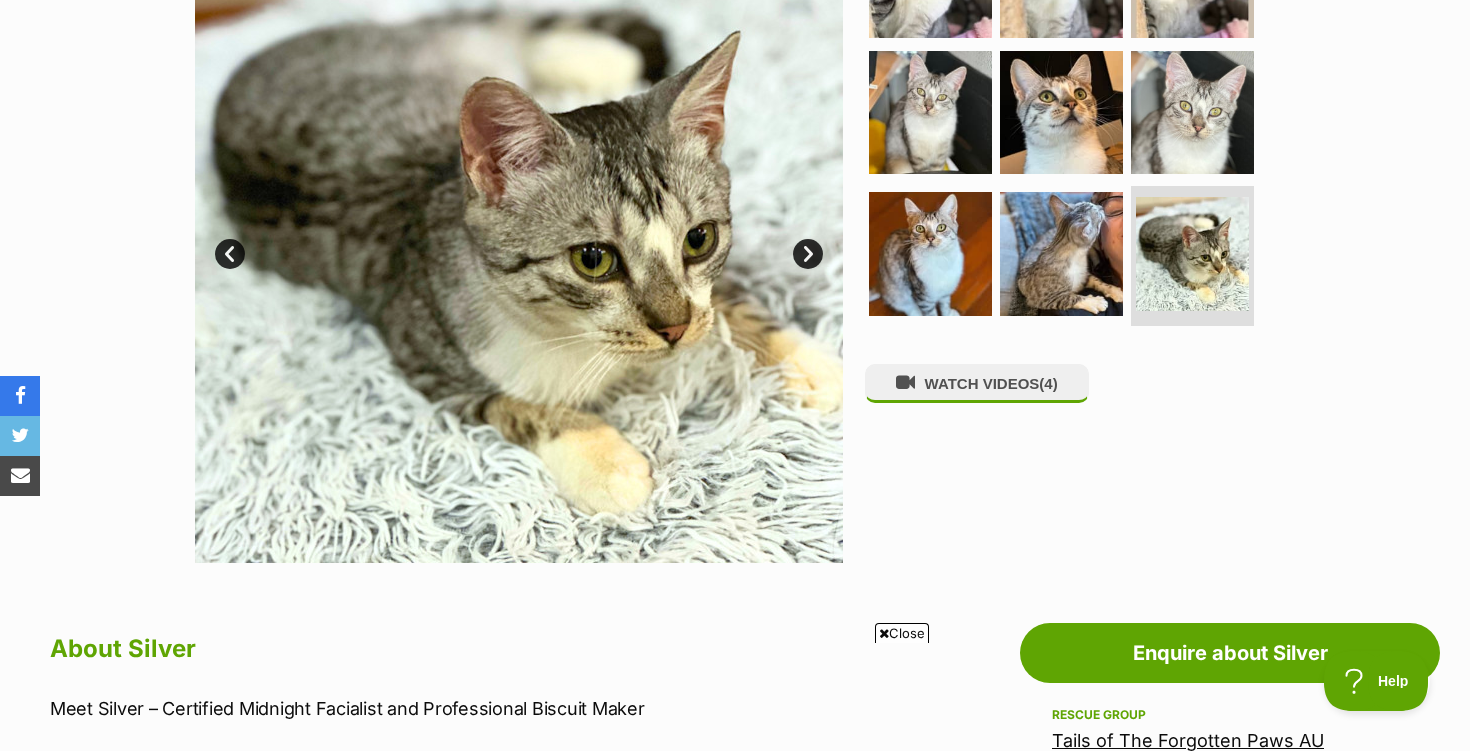 scroll, scrollTop: 499, scrollLeft: 0, axis: vertical 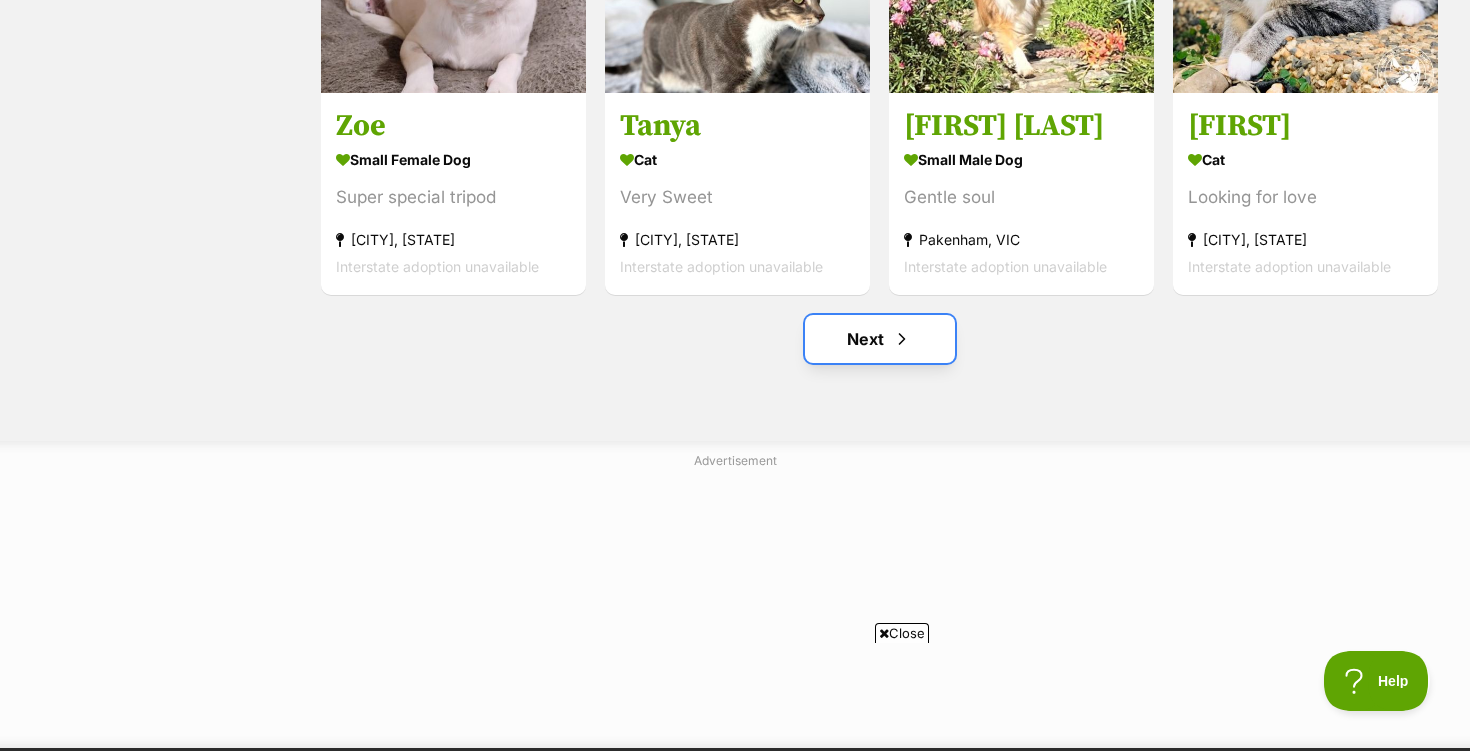 click on "Next" at bounding box center [880, 339] 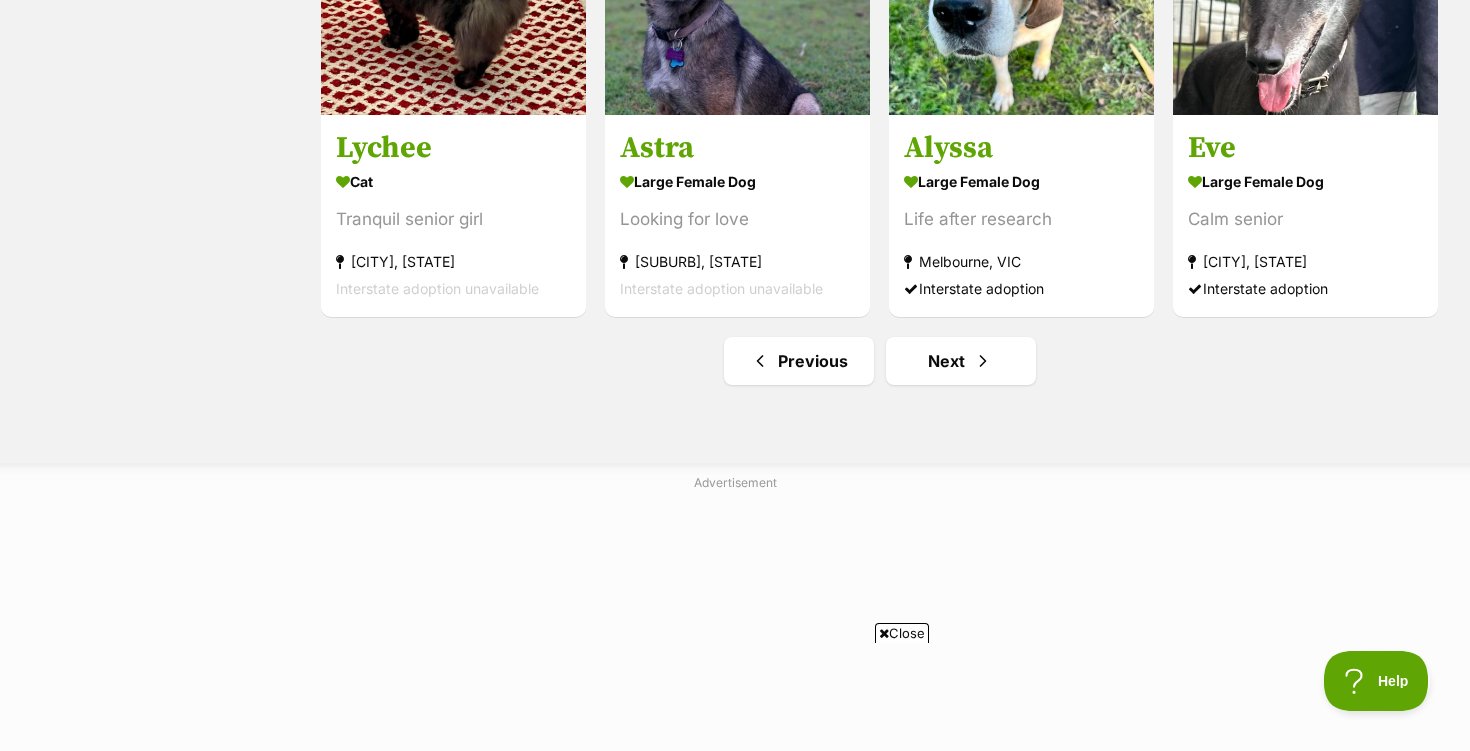 scroll, scrollTop: 2517, scrollLeft: 0, axis: vertical 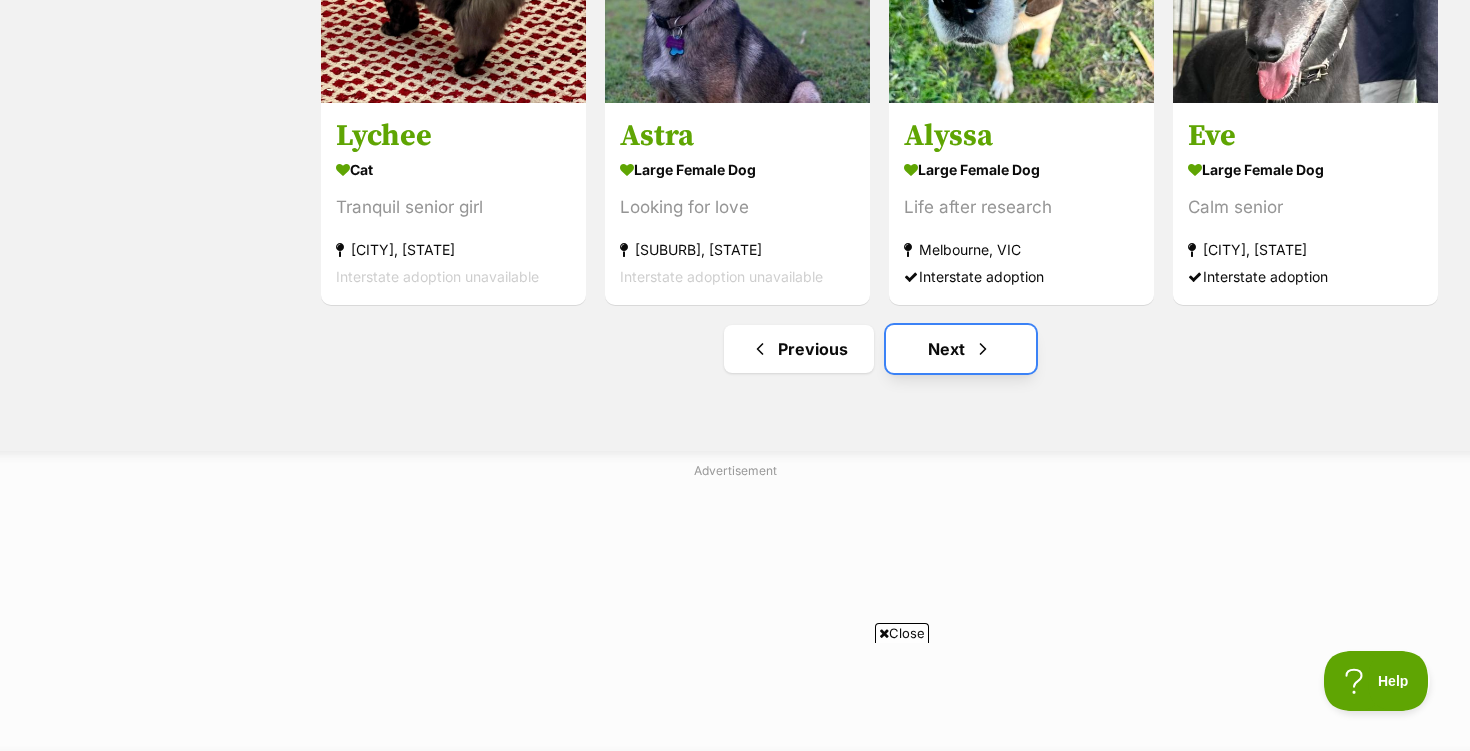 click on "Next" at bounding box center (961, 349) 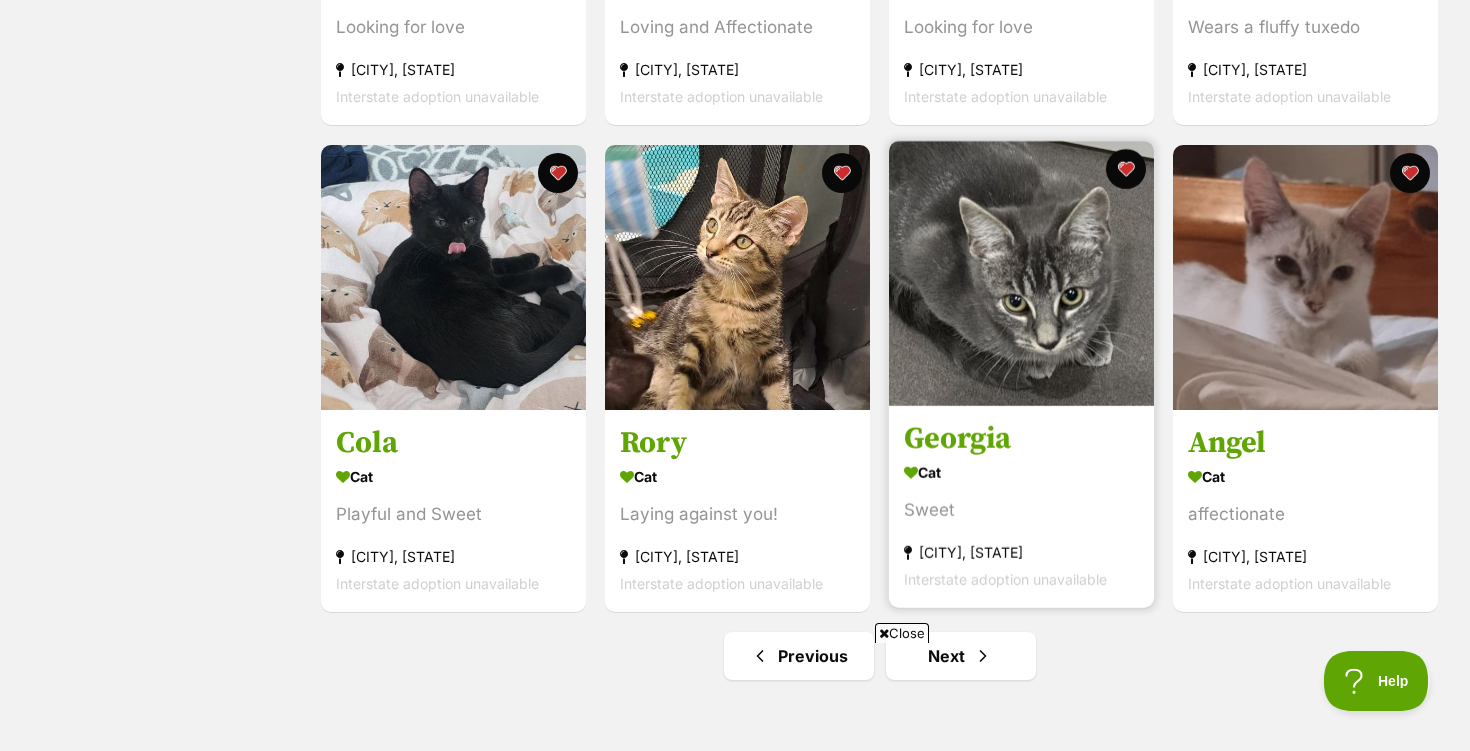 scroll, scrollTop: 2216, scrollLeft: 0, axis: vertical 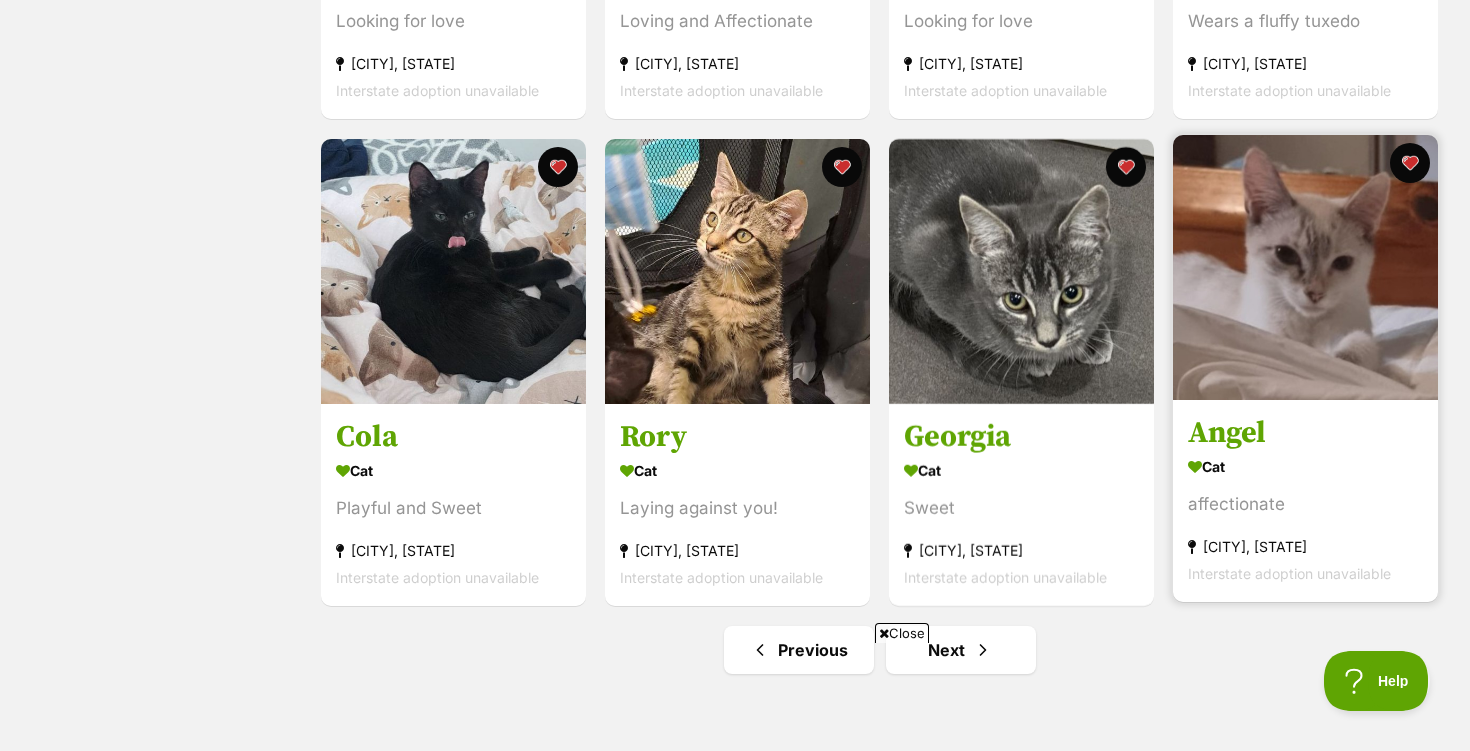 click at bounding box center [1305, 267] 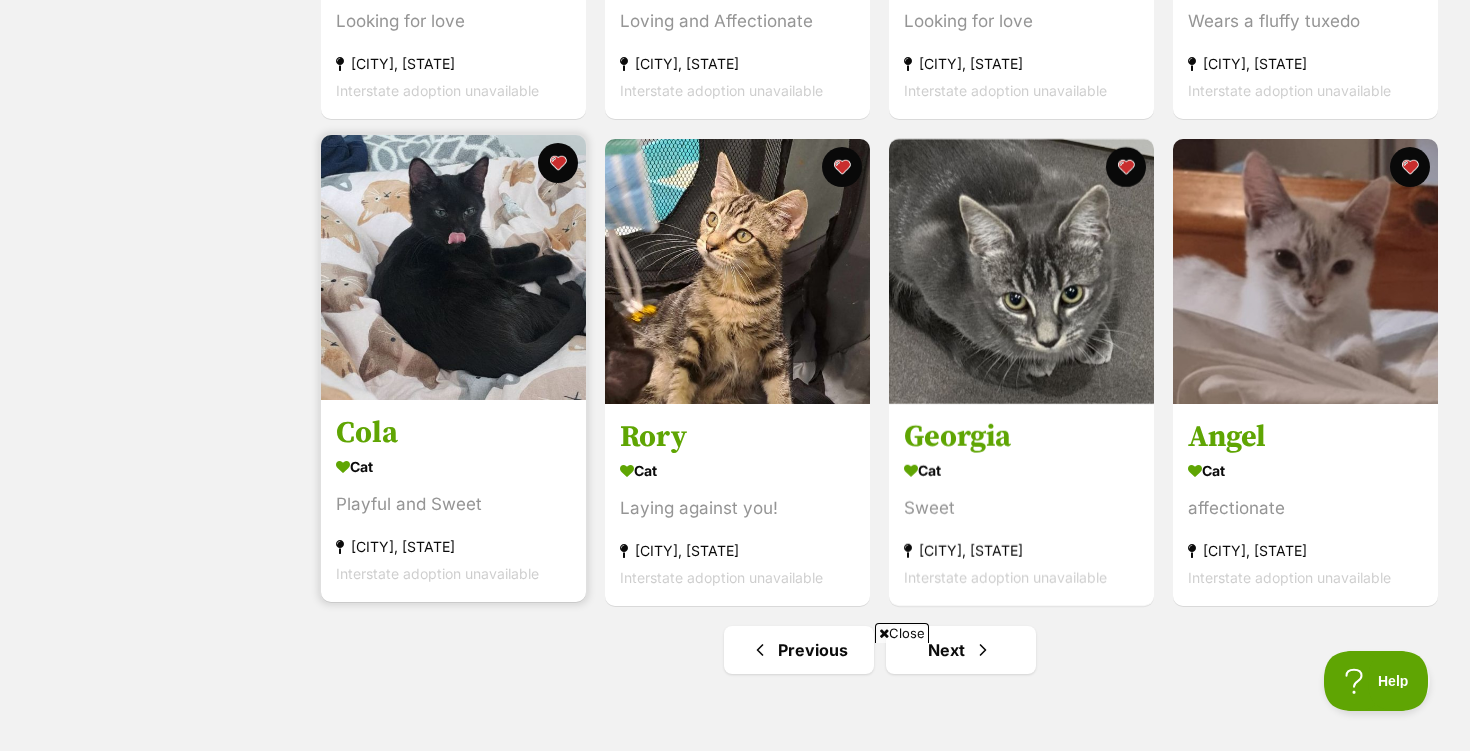 click at bounding box center (453, 267) 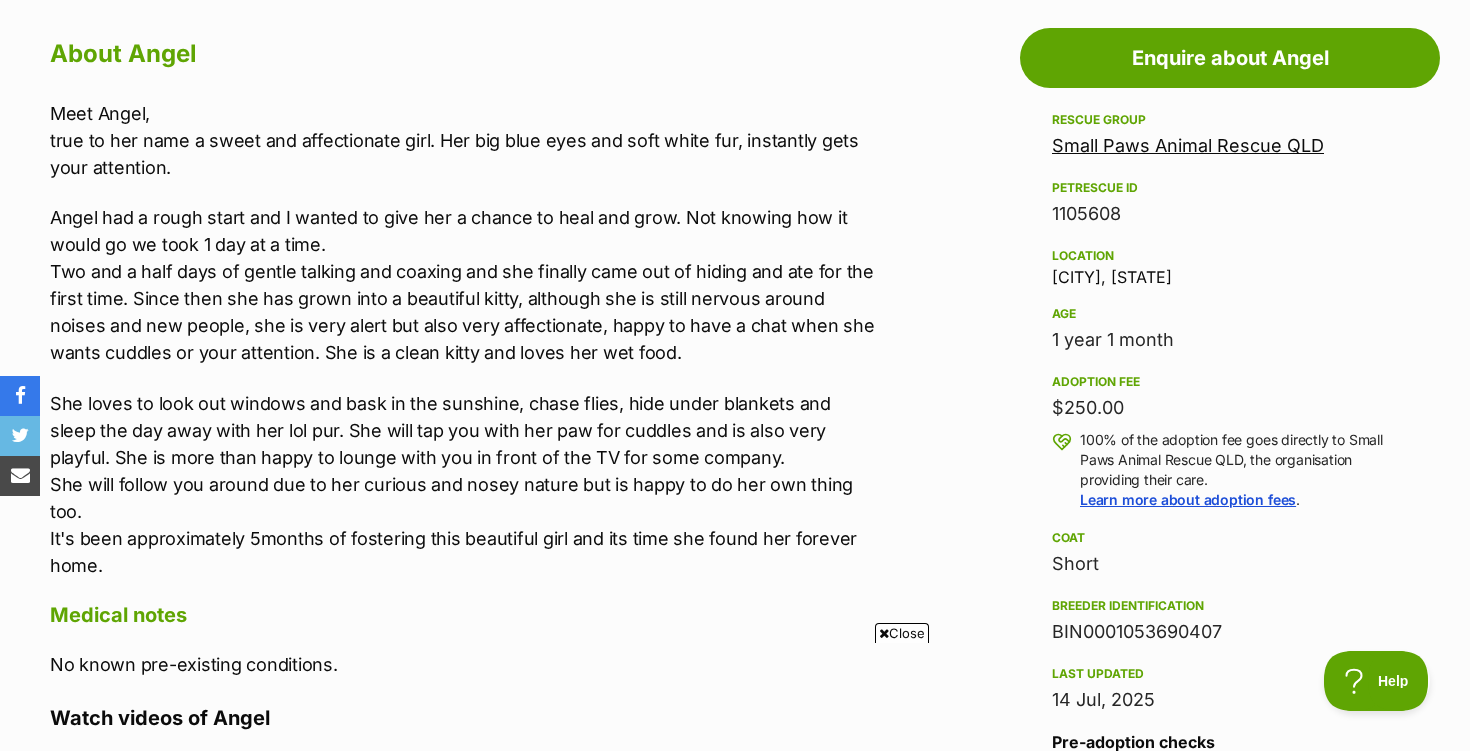 scroll, scrollTop: 1100, scrollLeft: 0, axis: vertical 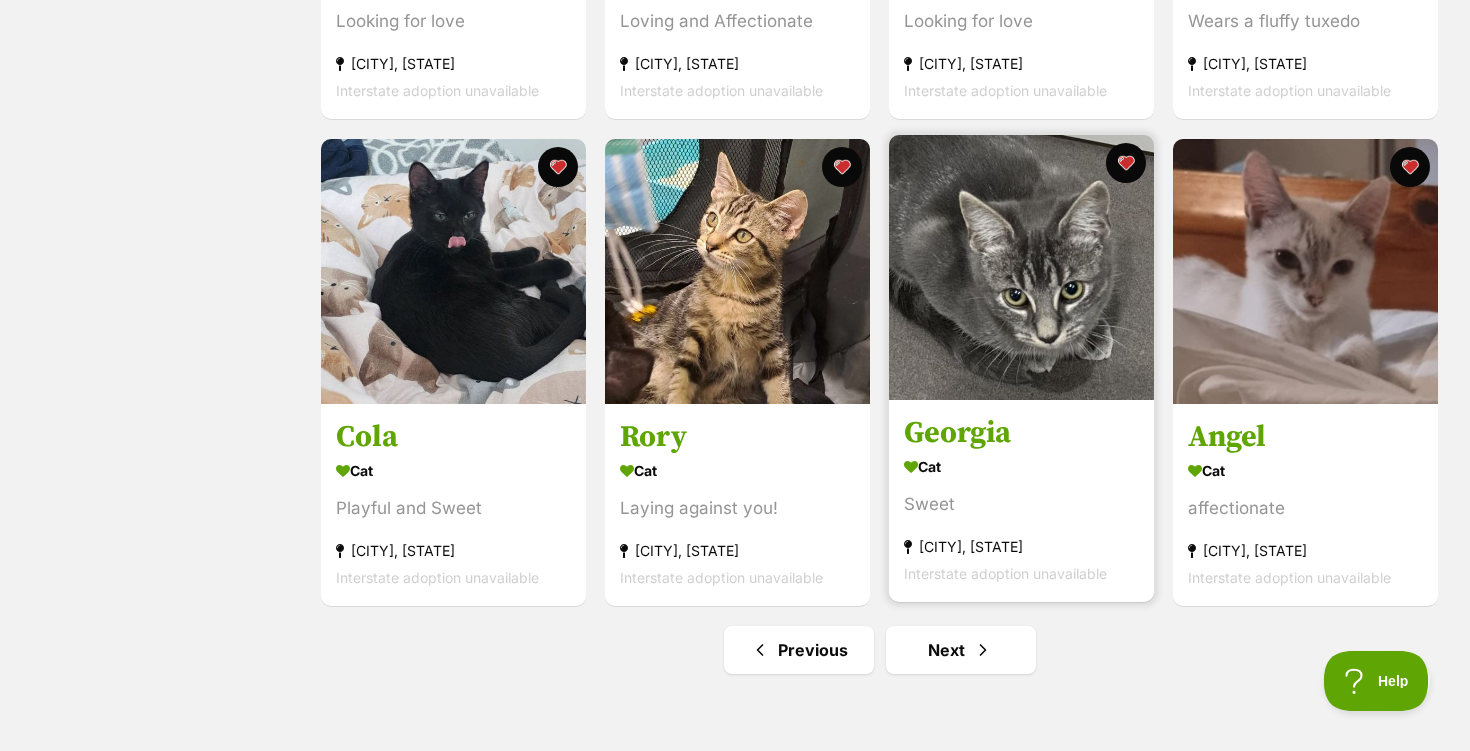 click at bounding box center (1021, 267) 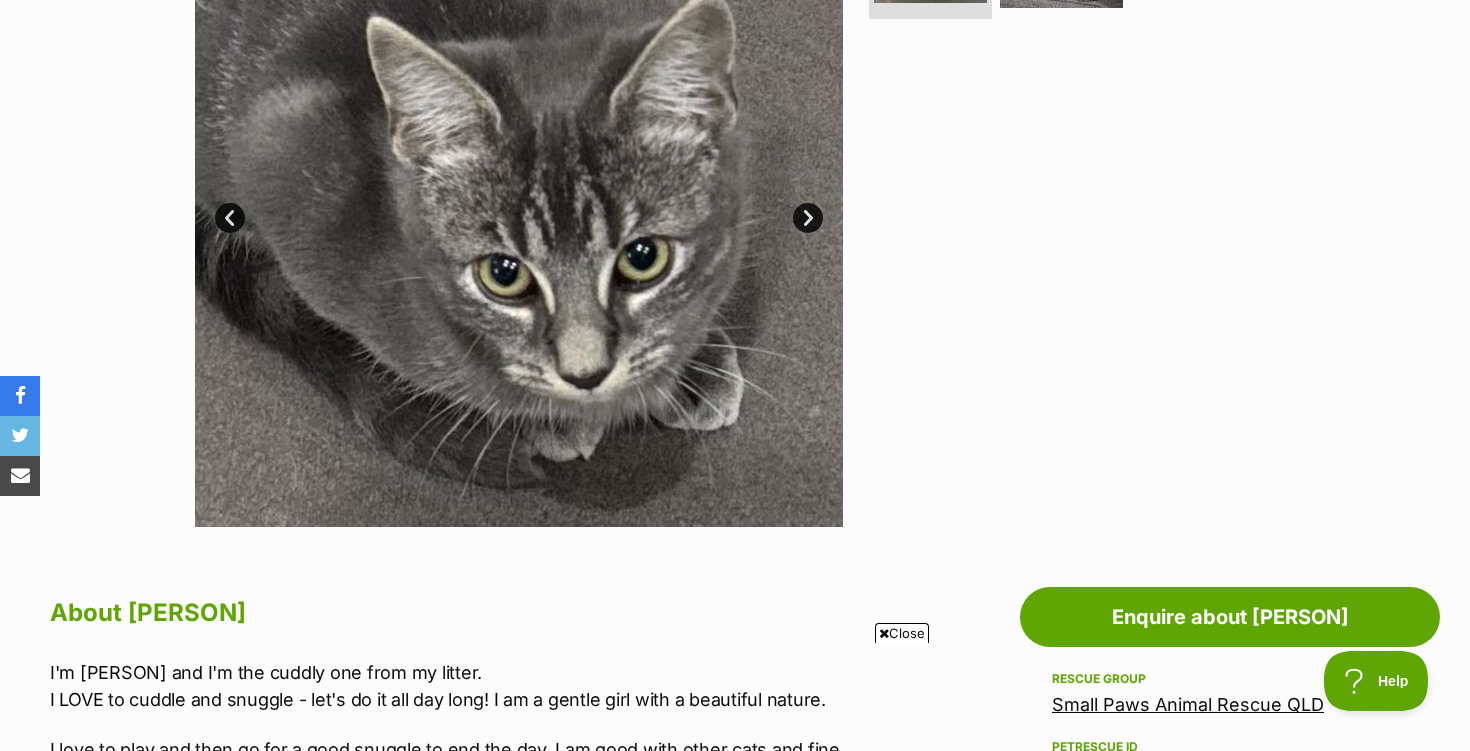 scroll, scrollTop: 532, scrollLeft: 0, axis: vertical 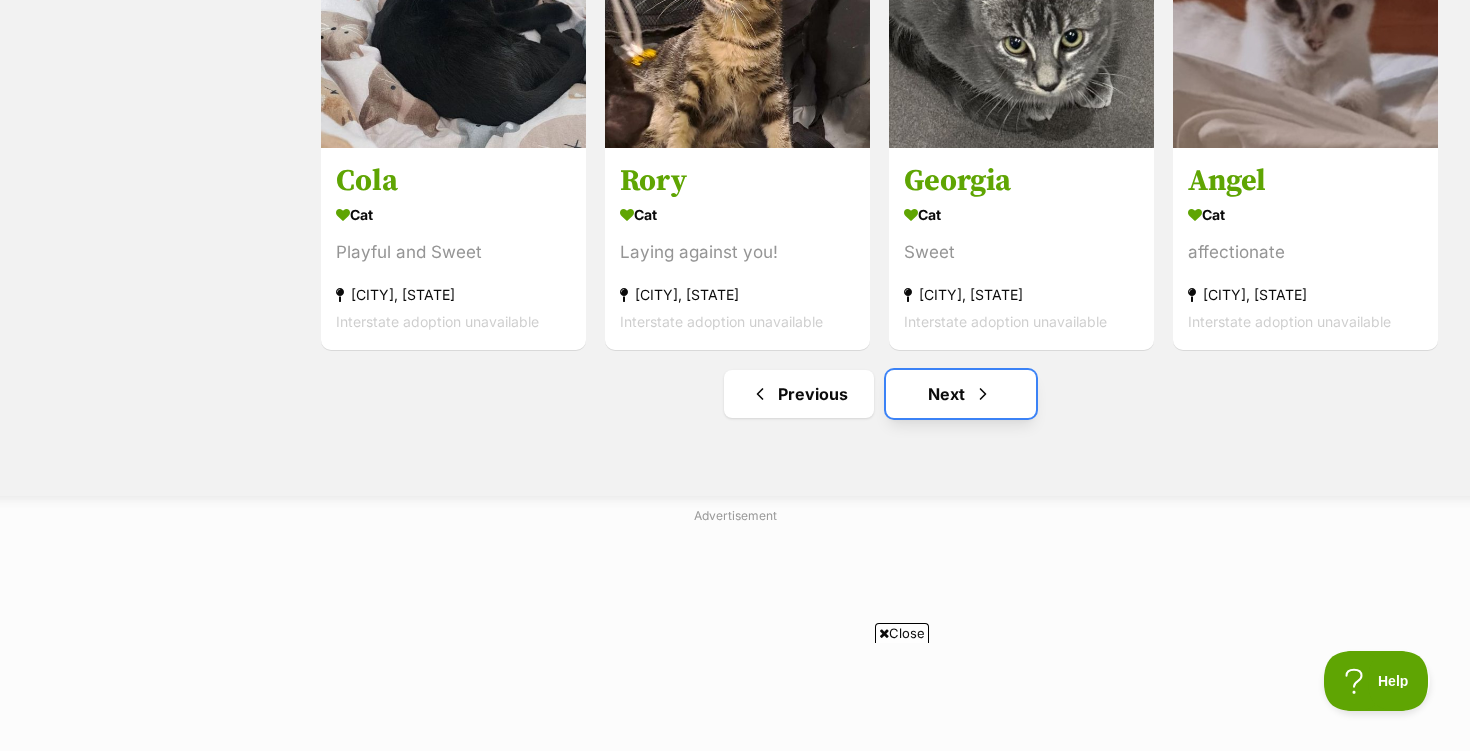 click on "Next" at bounding box center [961, 394] 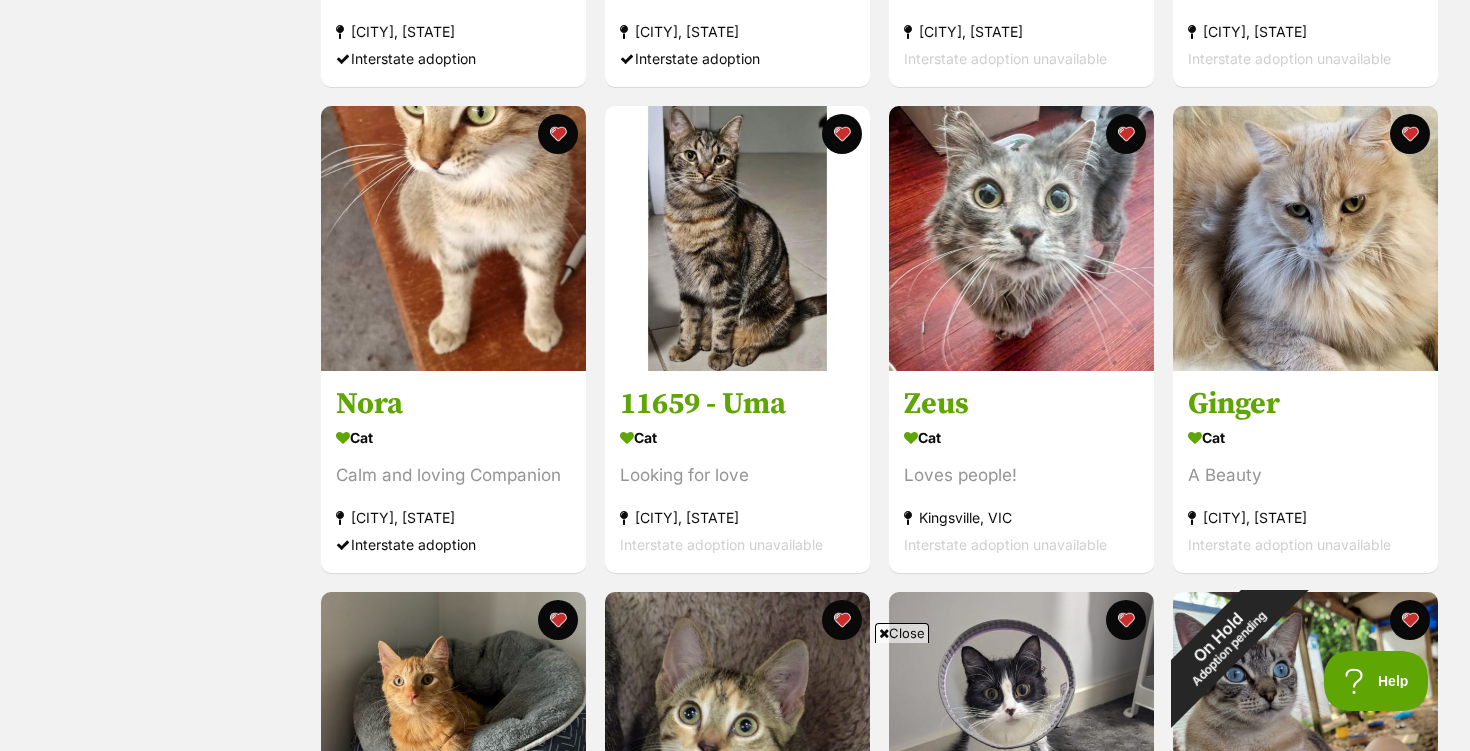 scroll, scrollTop: 1273, scrollLeft: 0, axis: vertical 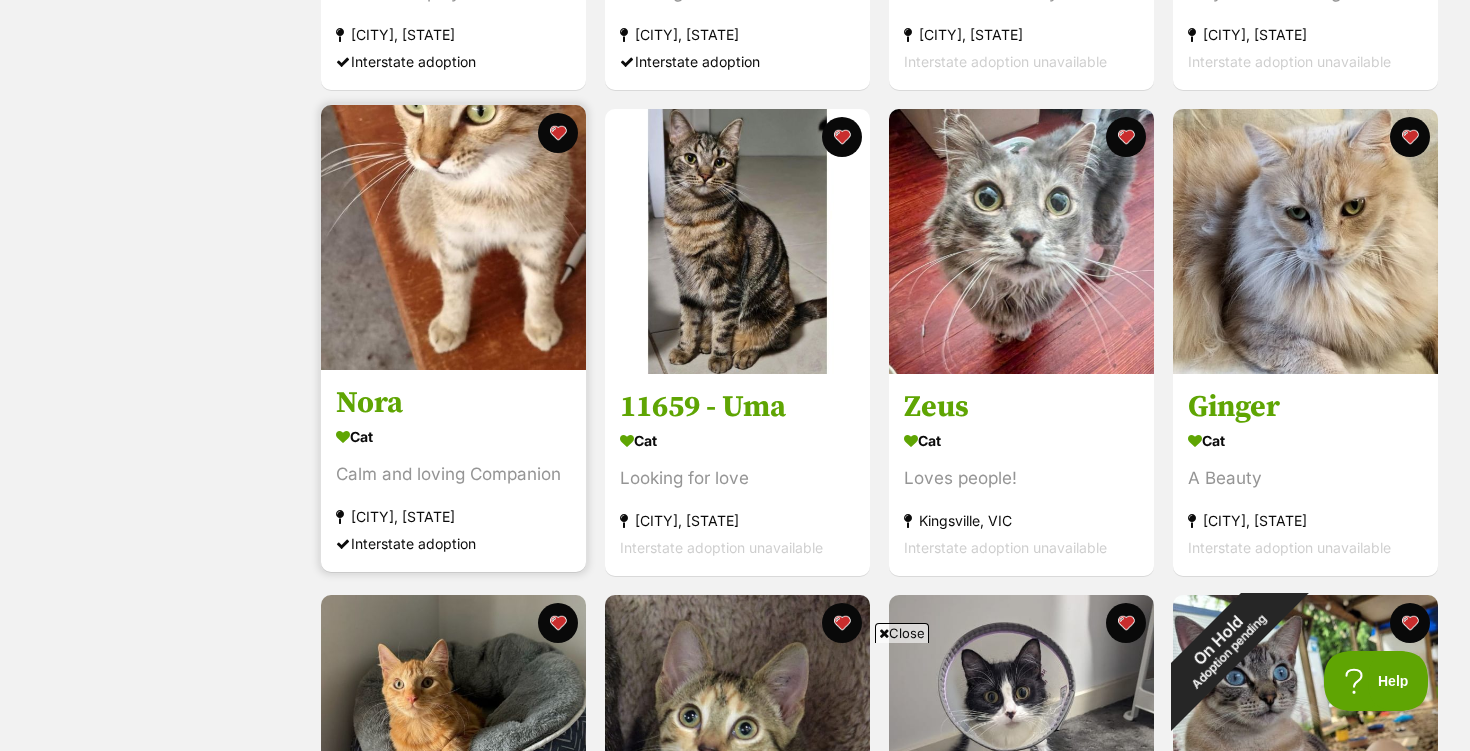 click at bounding box center (453, 237) 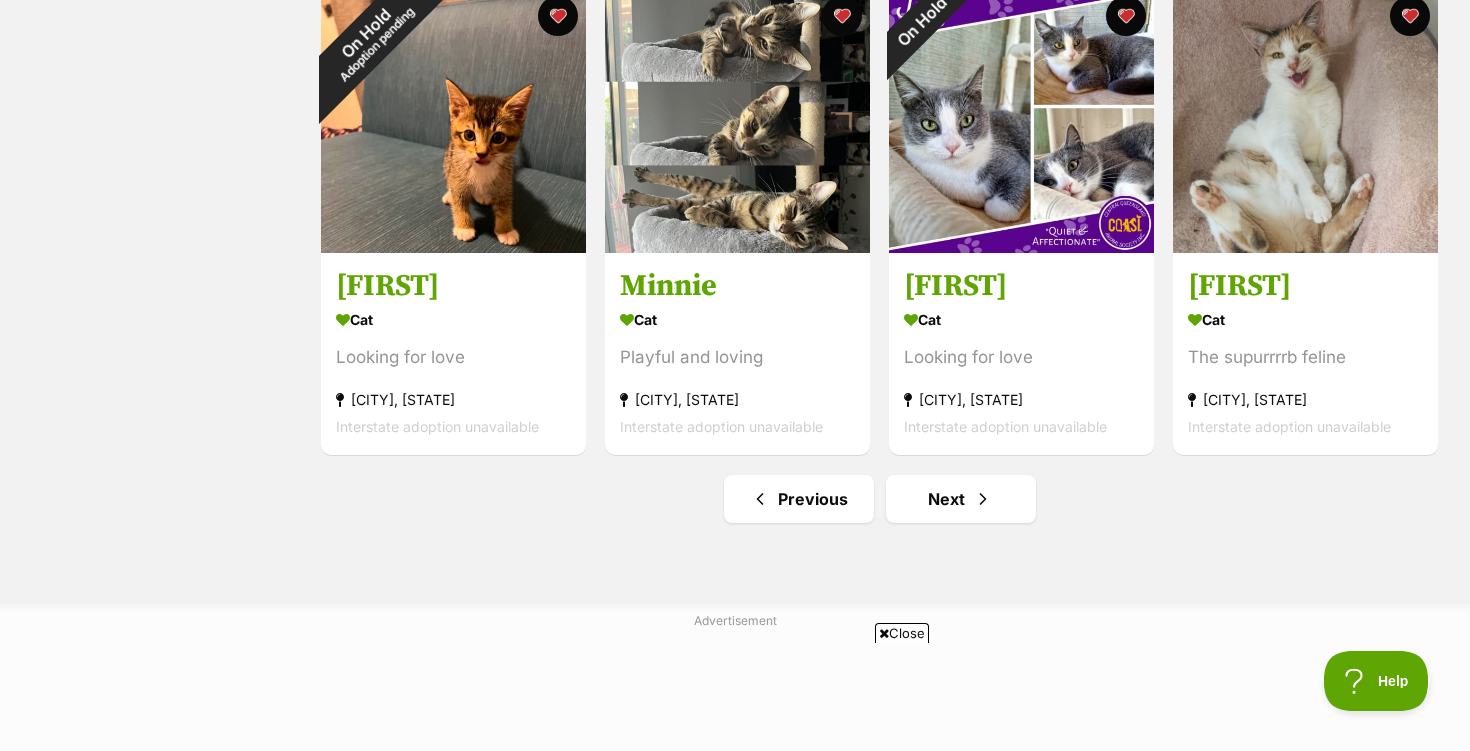 scroll, scrollTop: 2377, scrollLeft: 0, axis: vertical 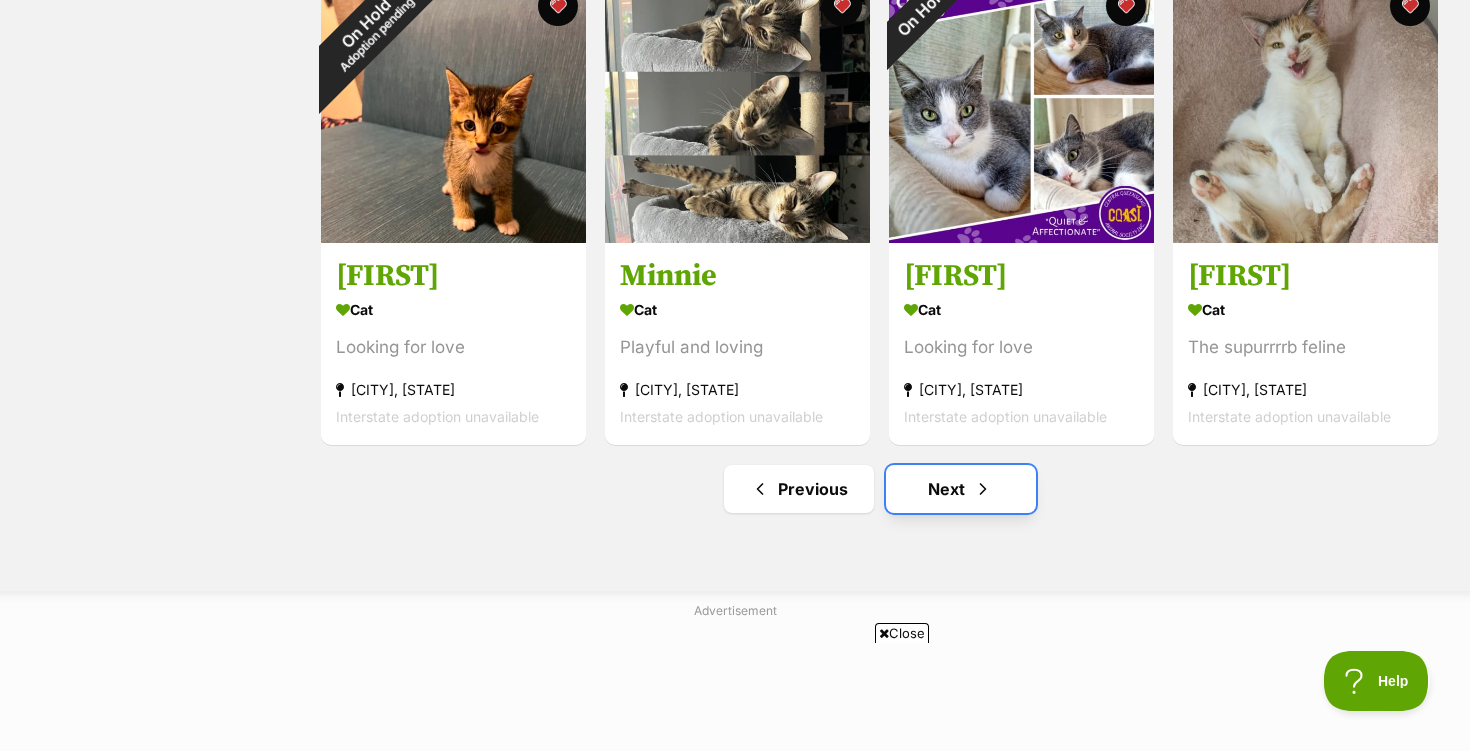 click on "Next" at bounding box center [961, 489] 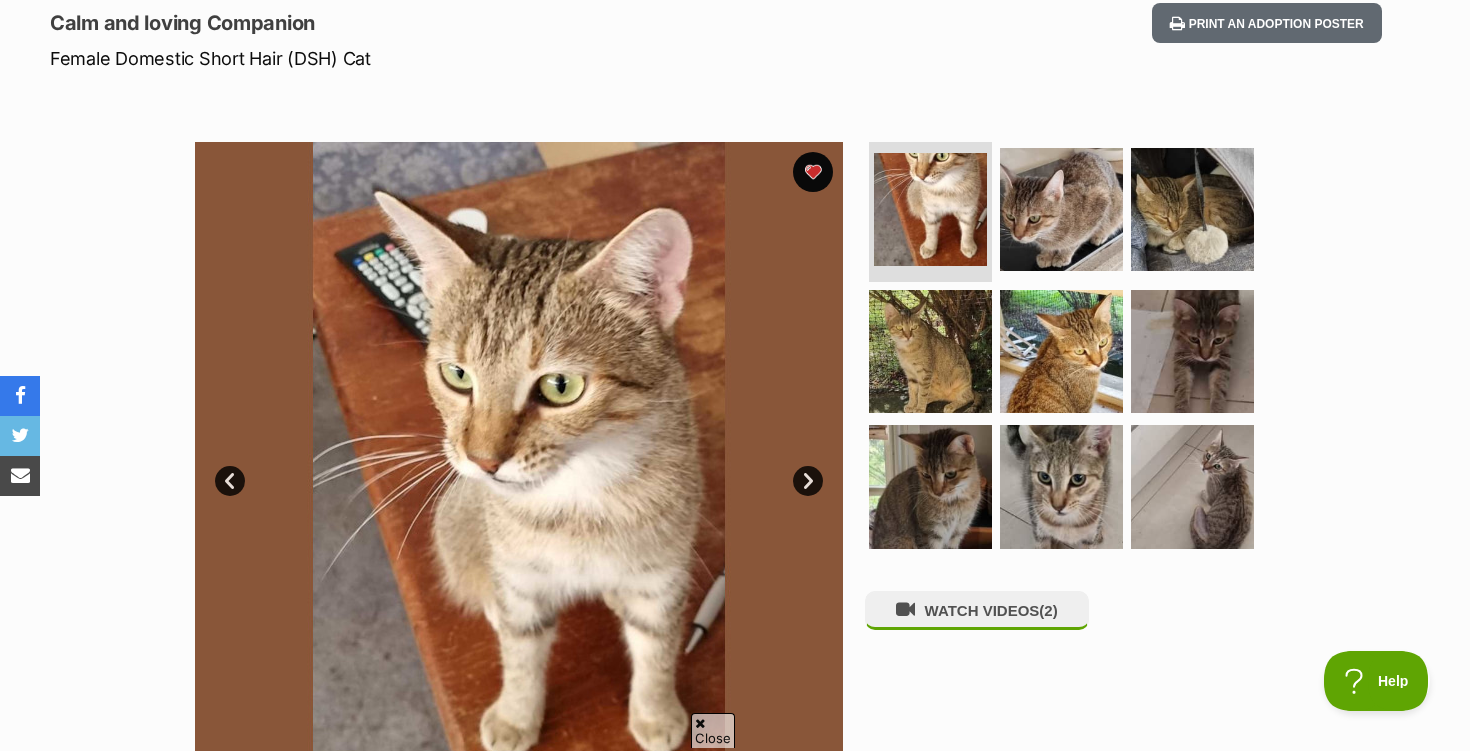 scroll, scrollTop: 273, scrollLeft: 0, axis: vertical 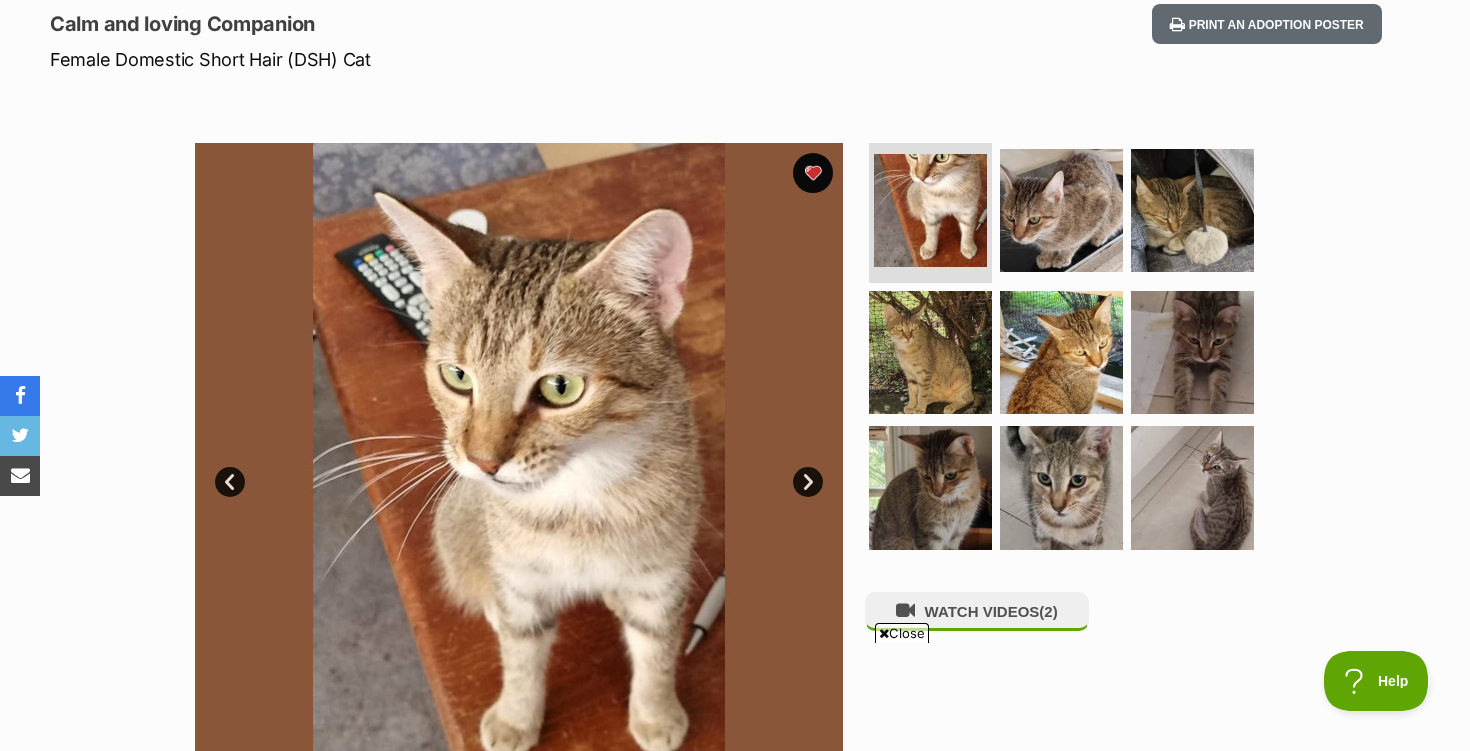 click on "Next" at bounding box center [808, 482] 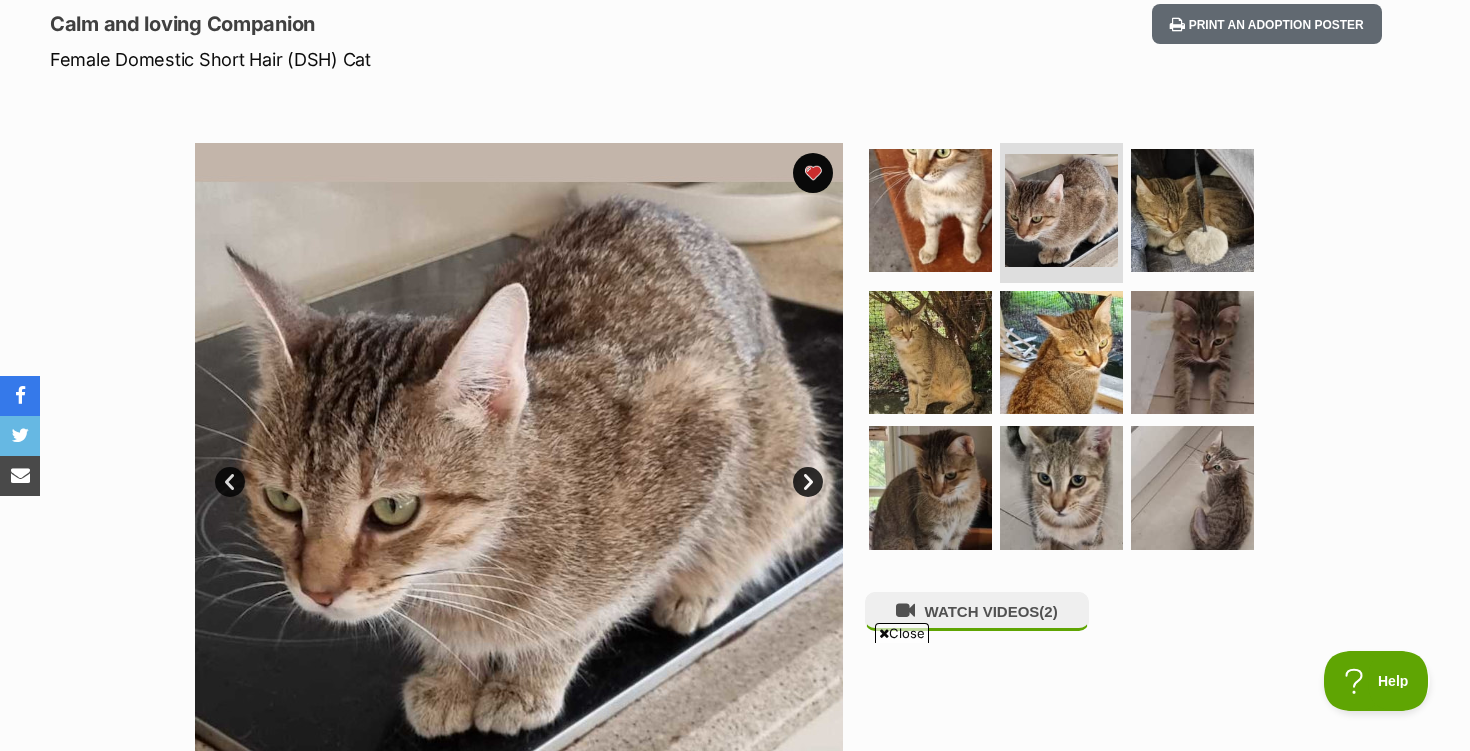 scroll, scrollTop: 0, scrollLeft: 0, axis: both 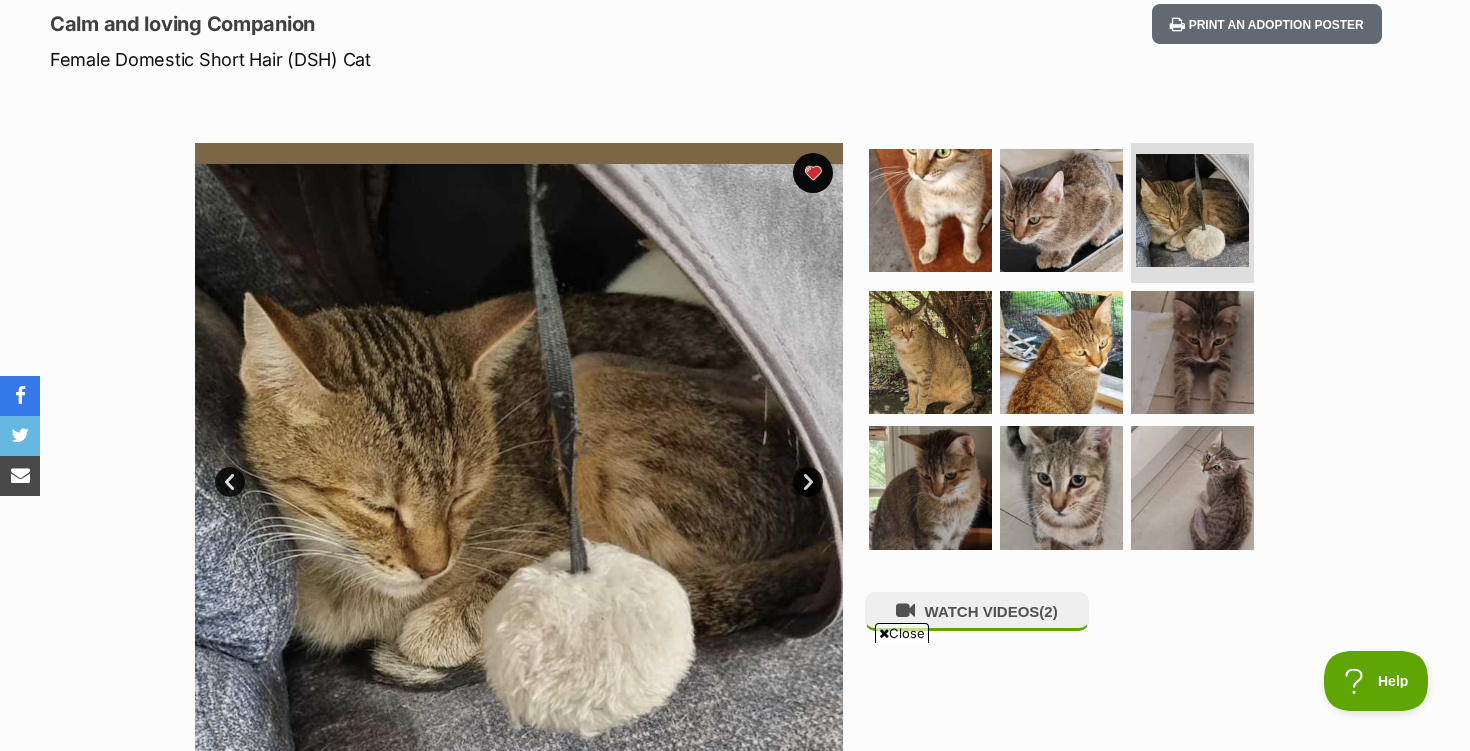 click on "Next" at bounding box center [808, 482] 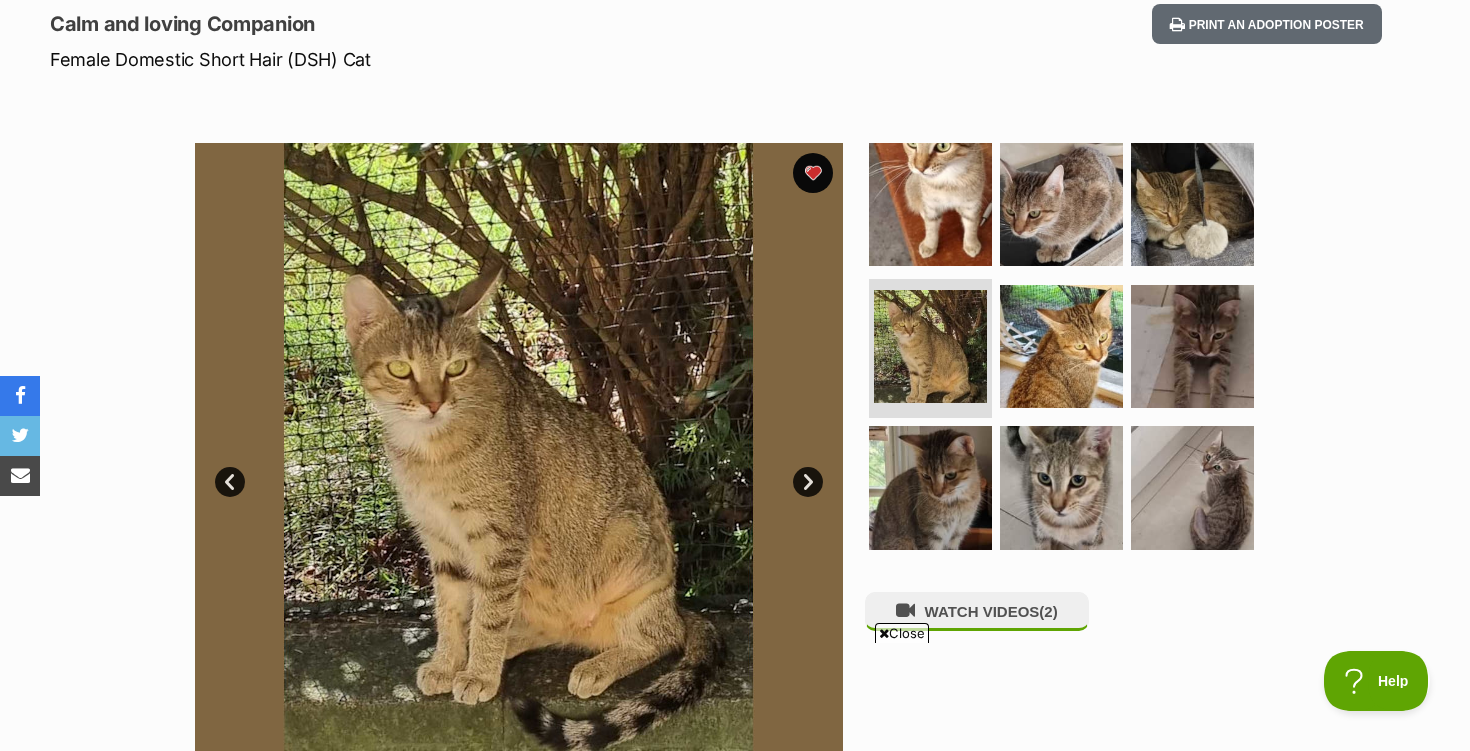 click on "Next" at bounding box center (808, 482) 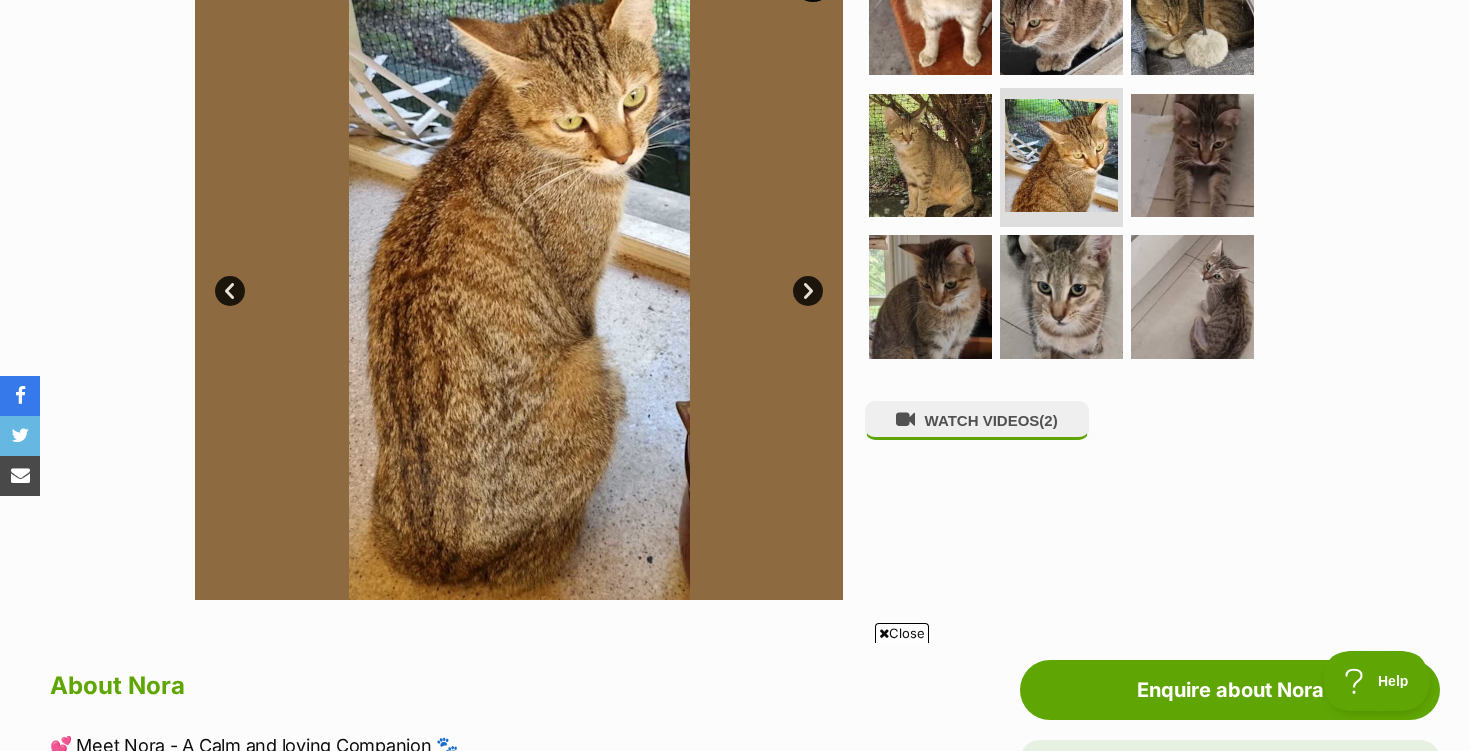 scroll, scrollTop: 461, scrollLeft: 0, axis: vertical 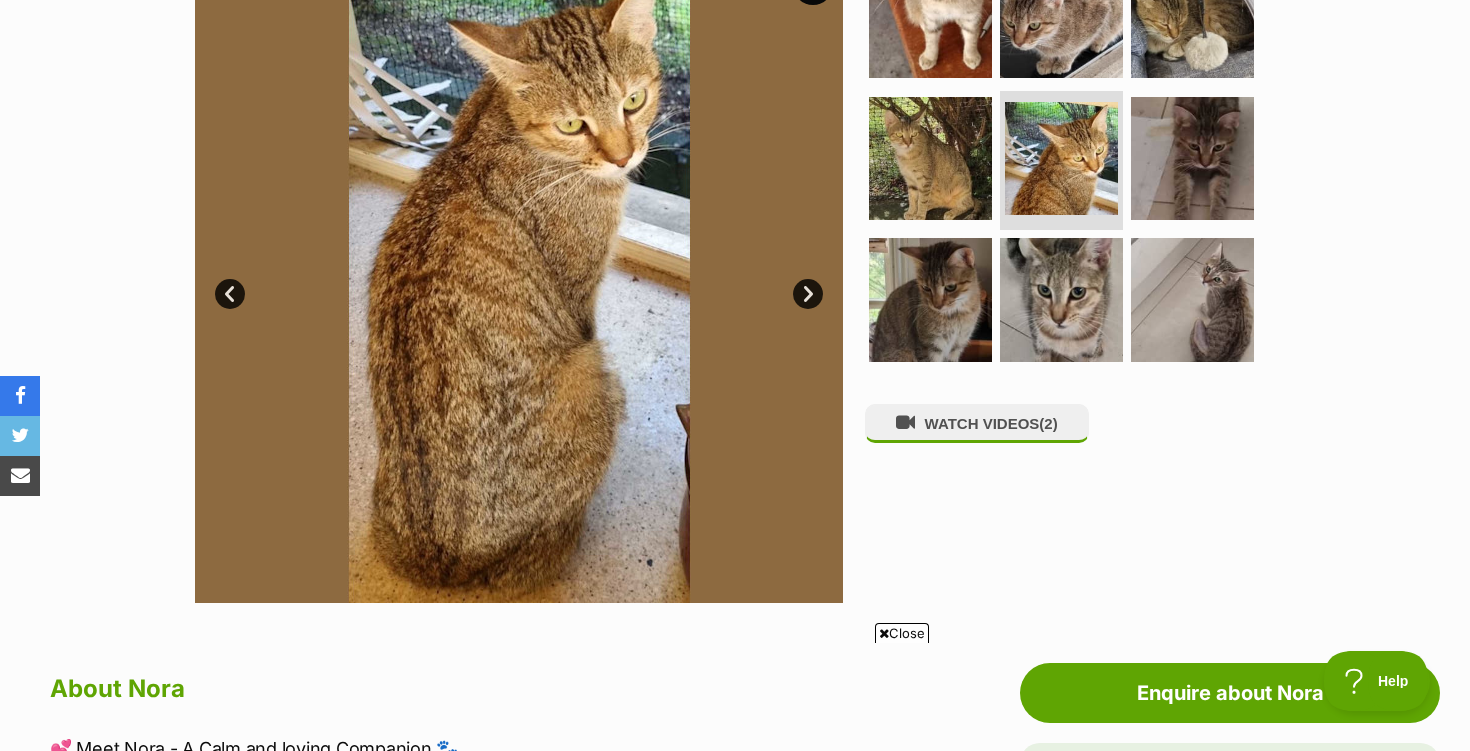 click on "Next" at bounding box center [808, 294] 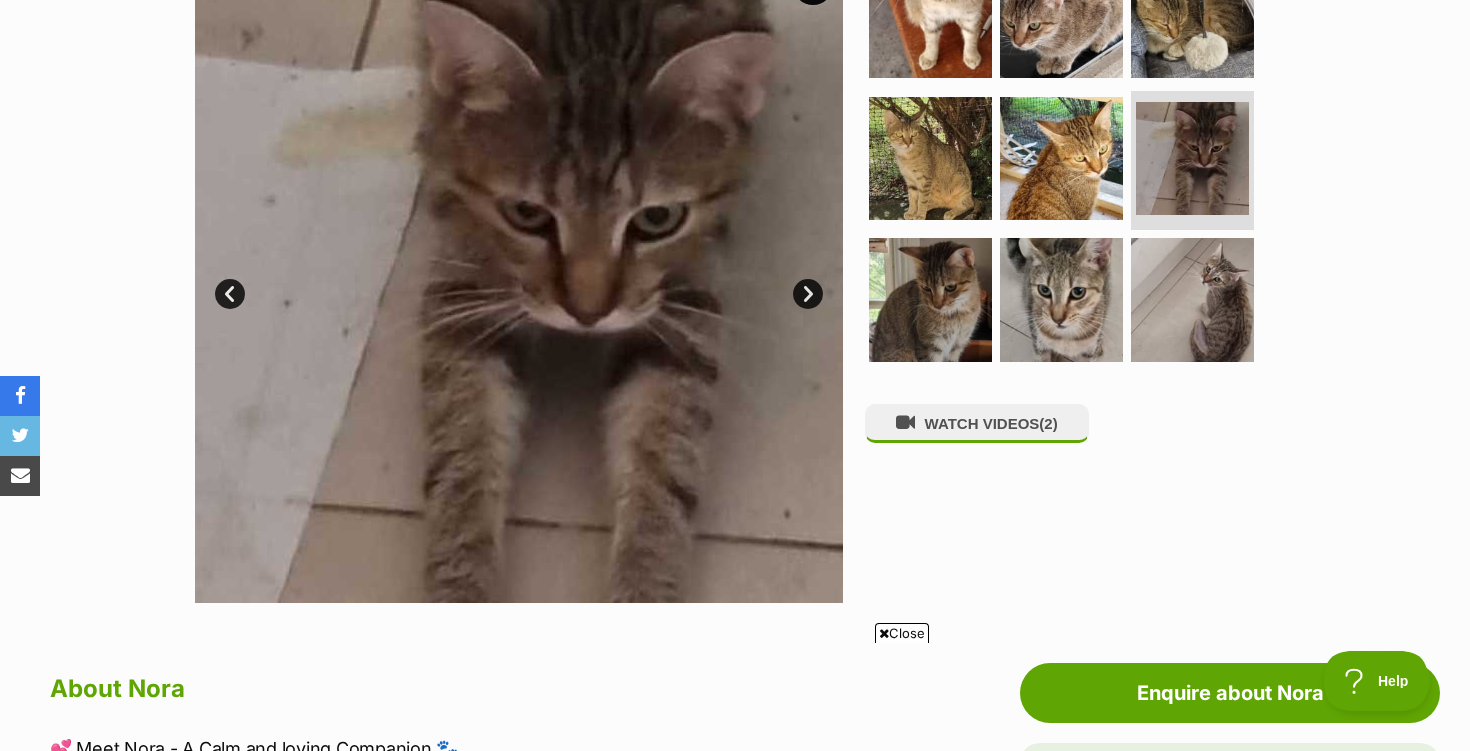 click on "Next" at bounding box center [808, 294] 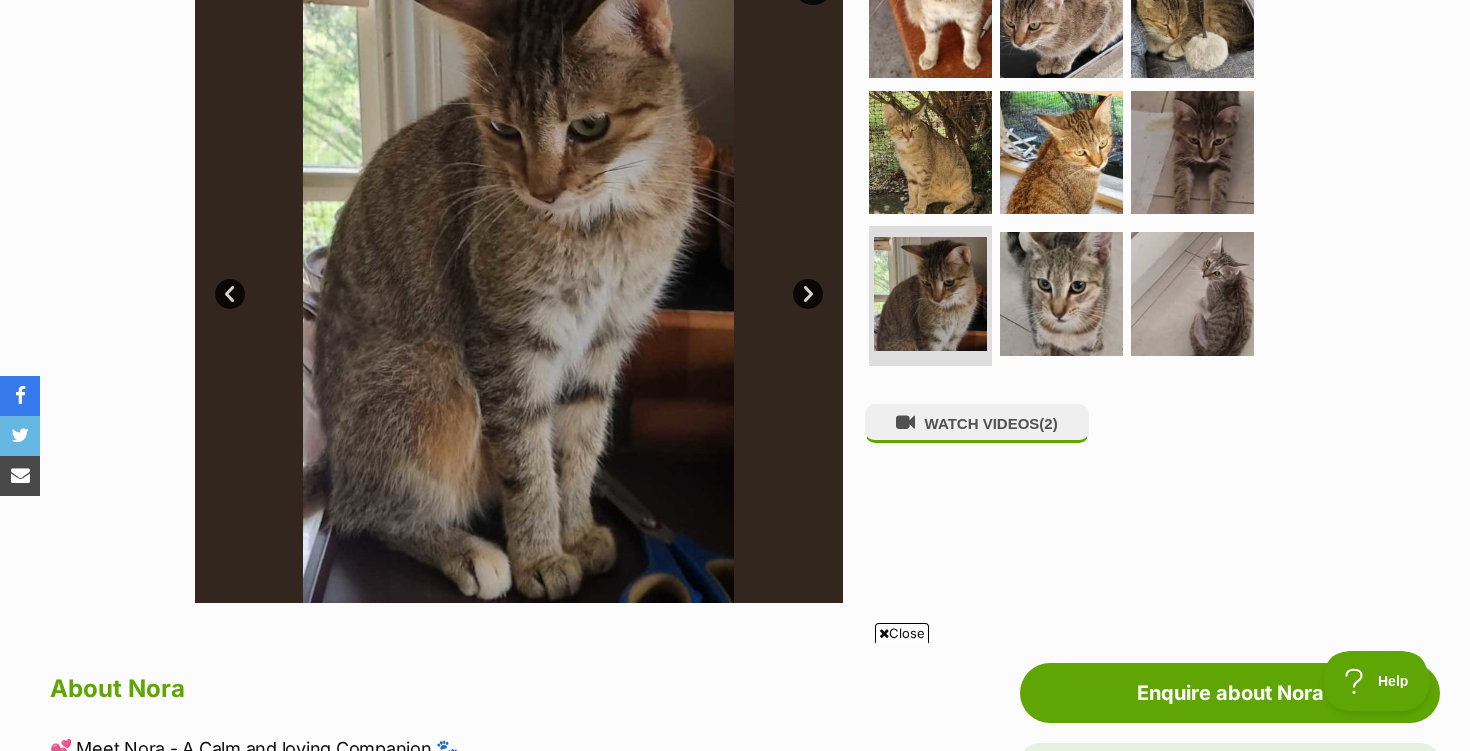 click on "Next" at bounding box center (808, 294) 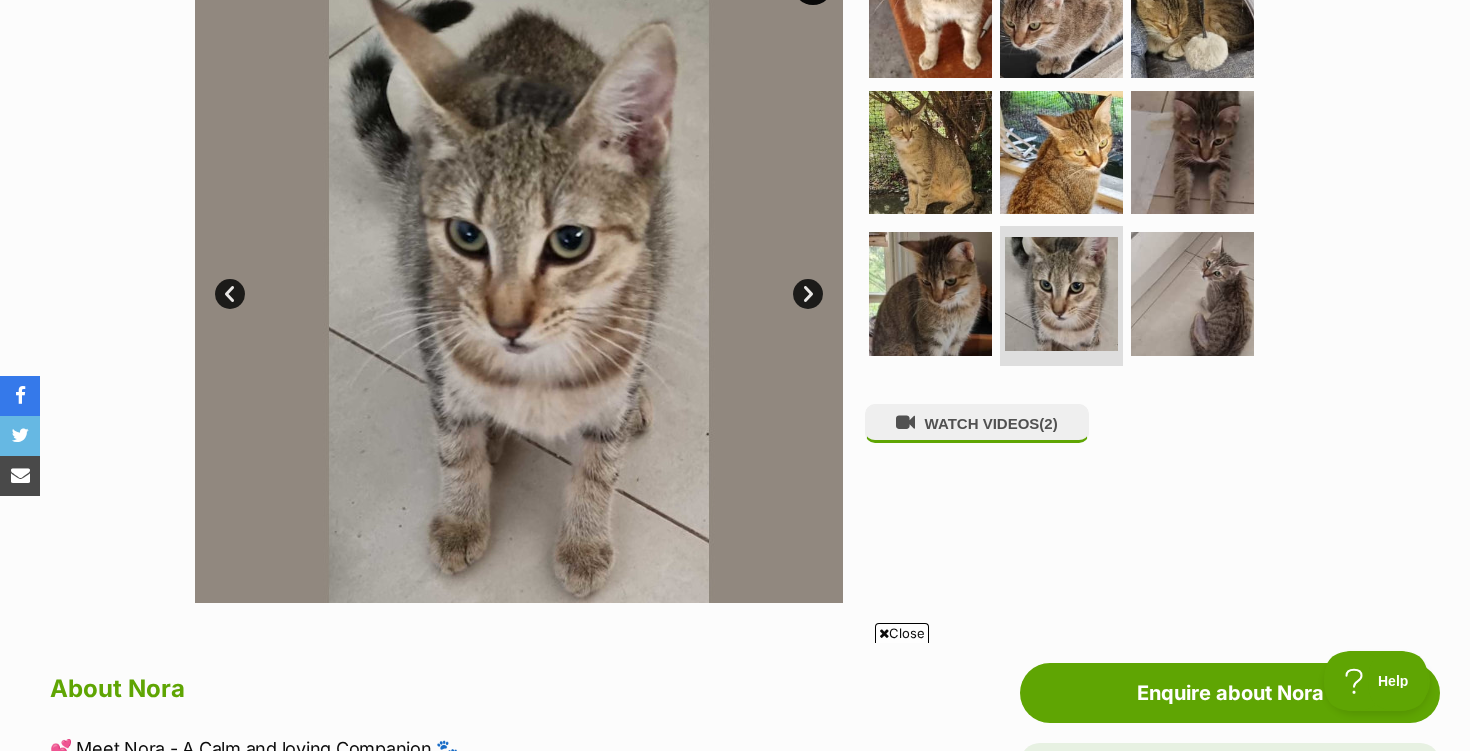 click on "Next" at bounding box center [808, 294] 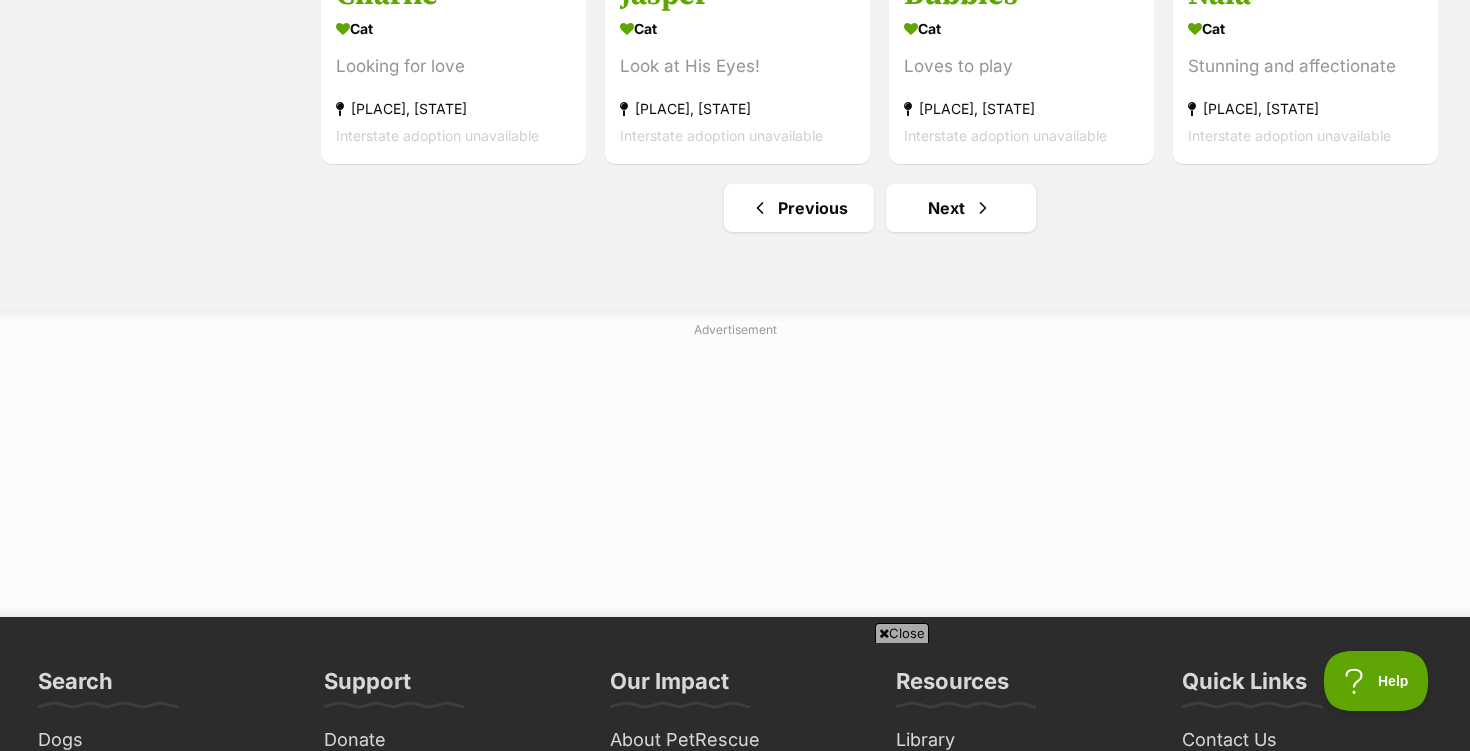 scroll, scrollTop: 2659, scrollLeft: 0, axis: vertical 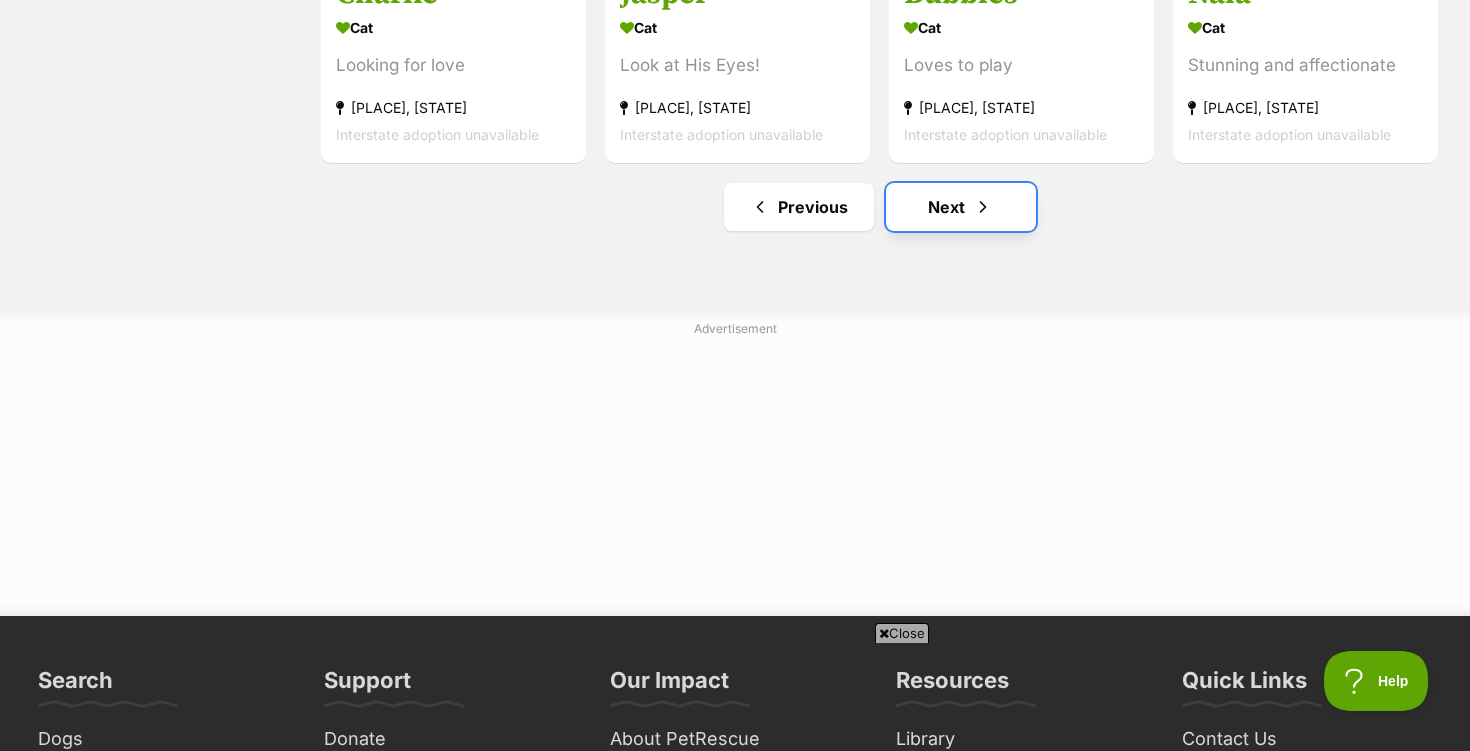 click on "Next" at bounding box center [961, 207] 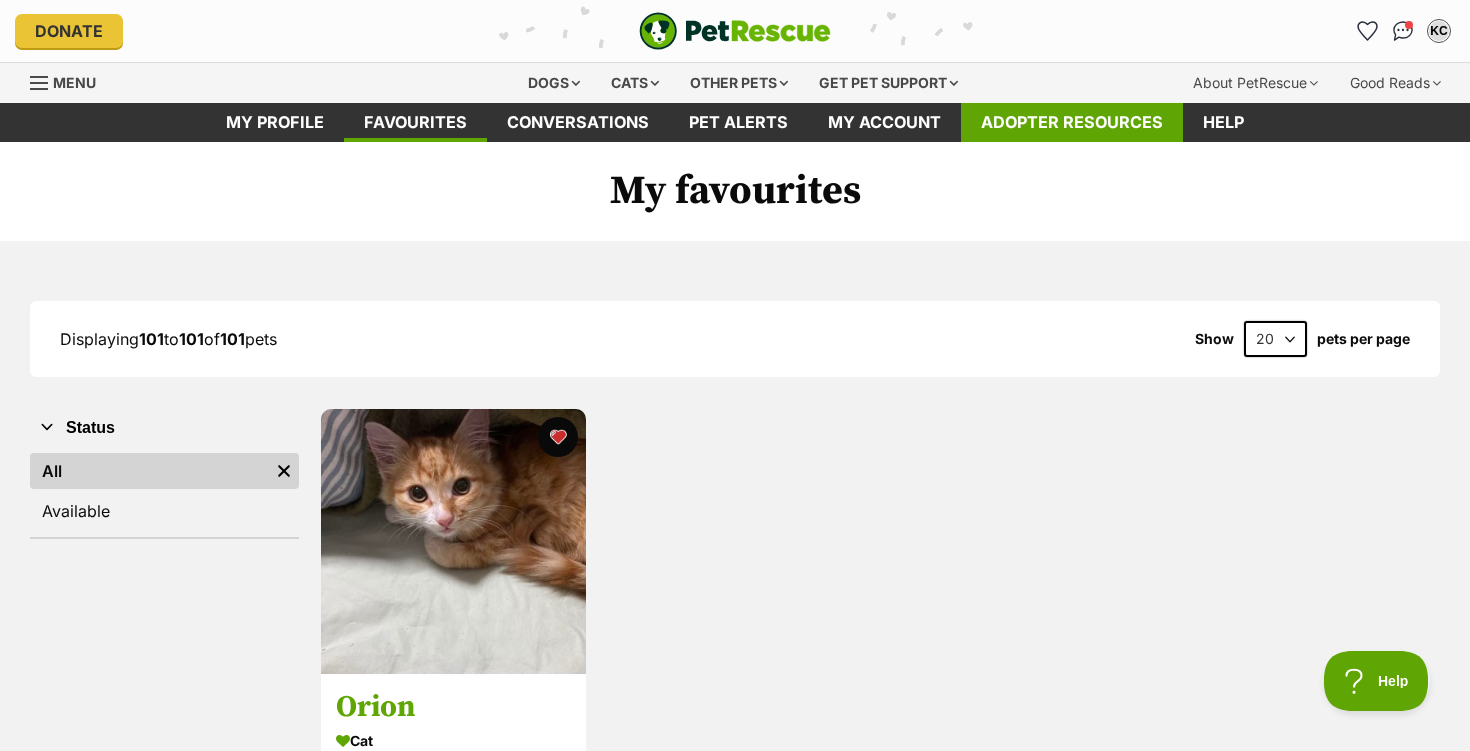 scroll, scrollTop: 0, scrollLeft: 0, axis: both 